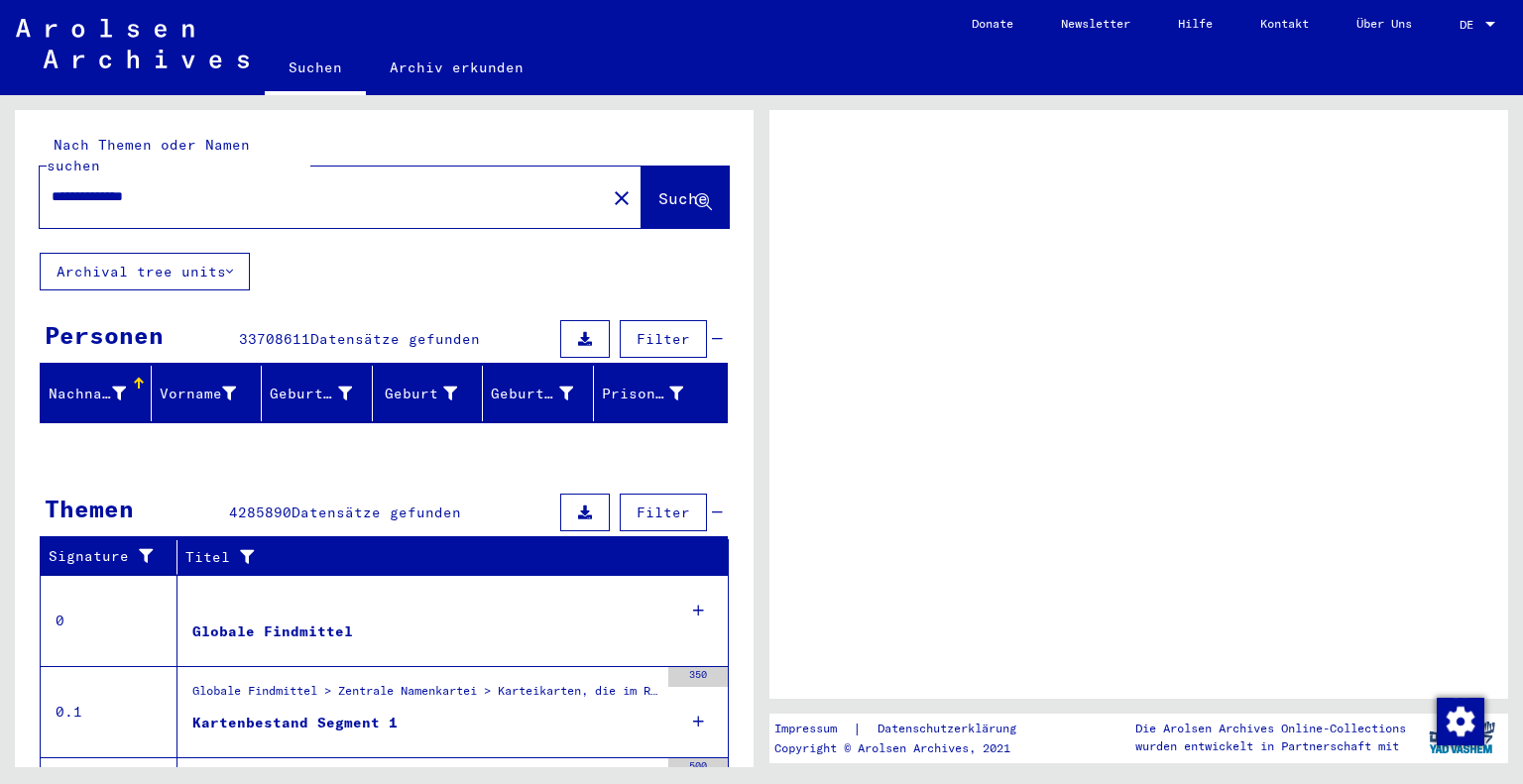 scroll, scrollTop: 0, scrollLeft: 0, axis: both 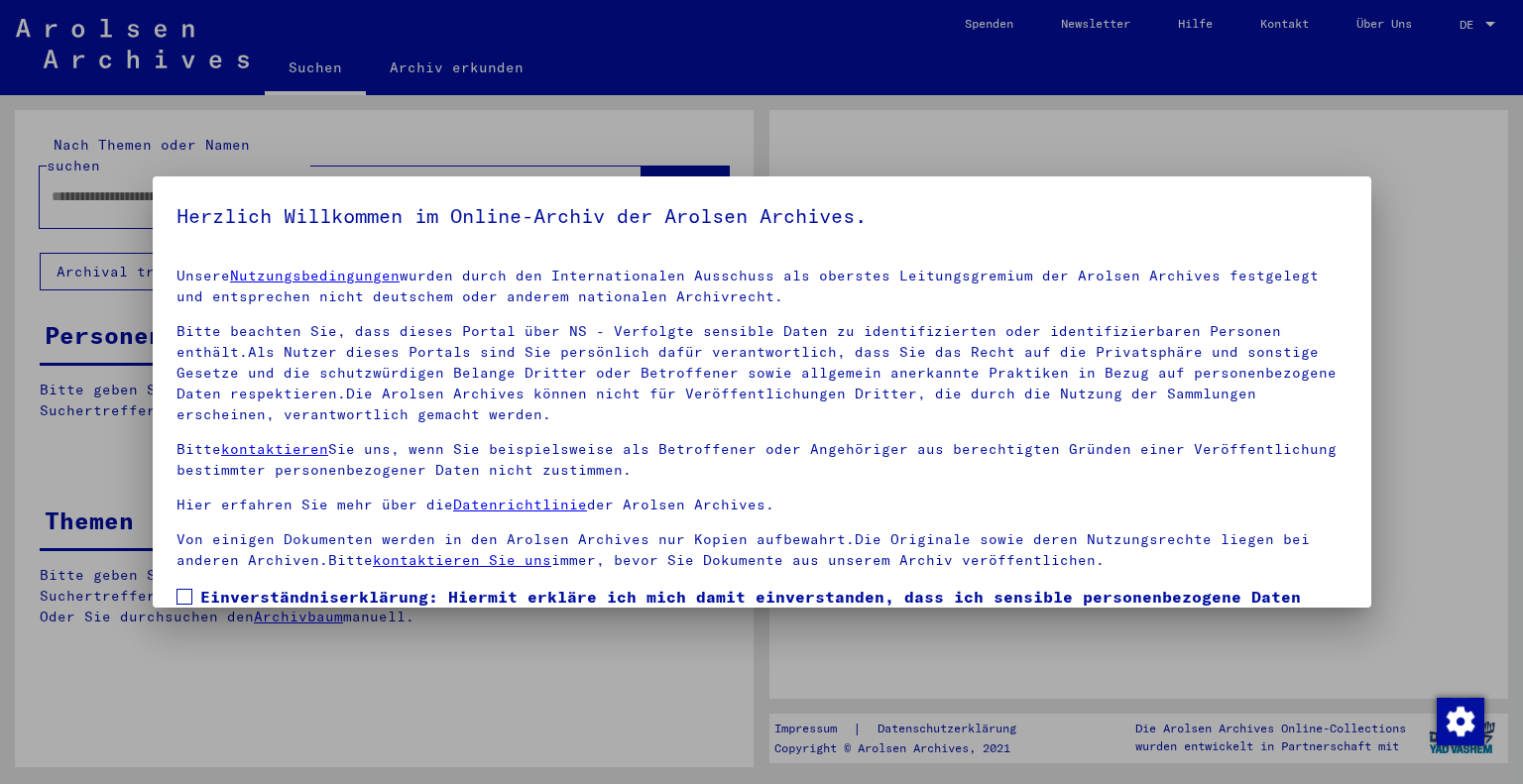 type on "**********" 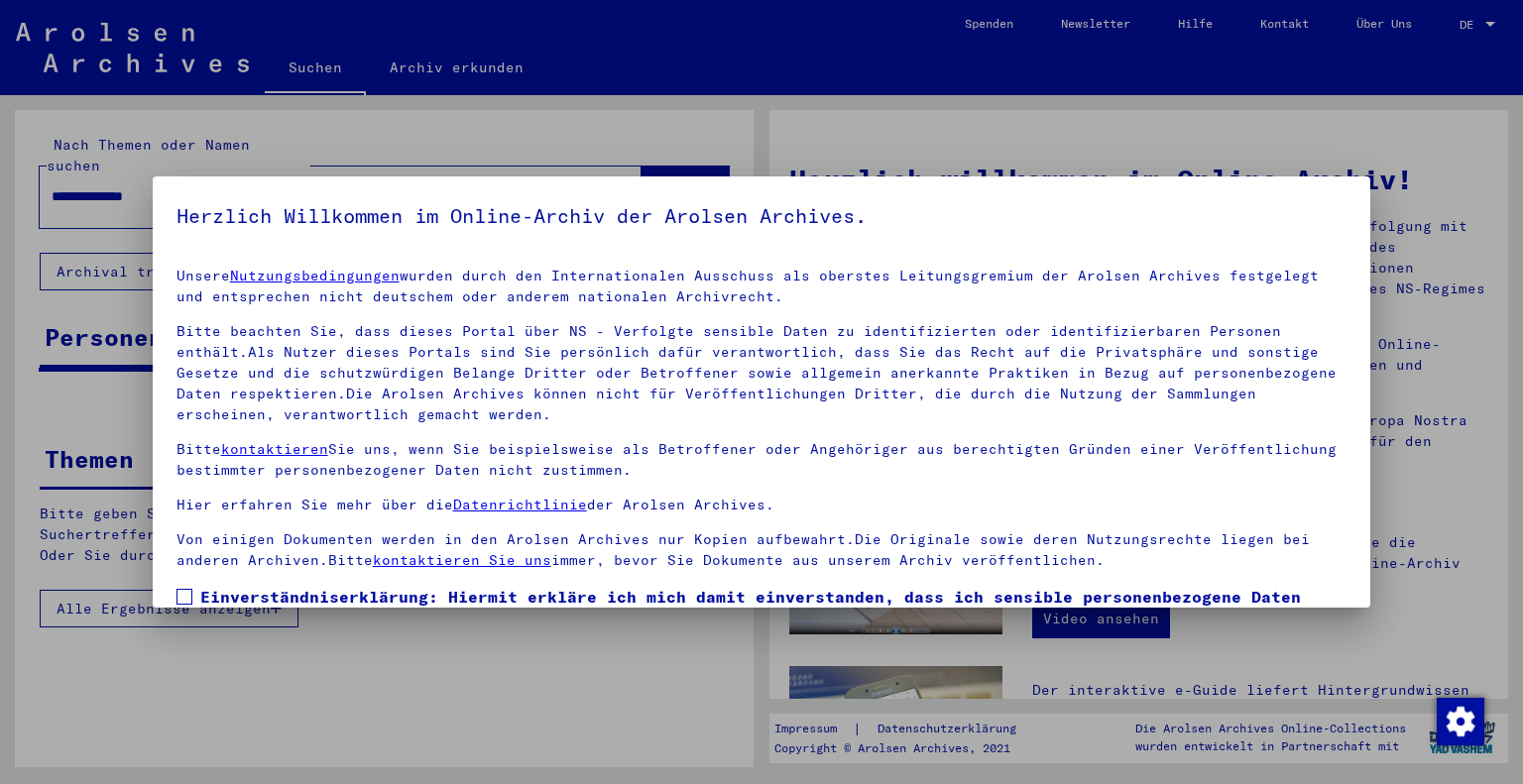 click at bounding box center [184, 597] 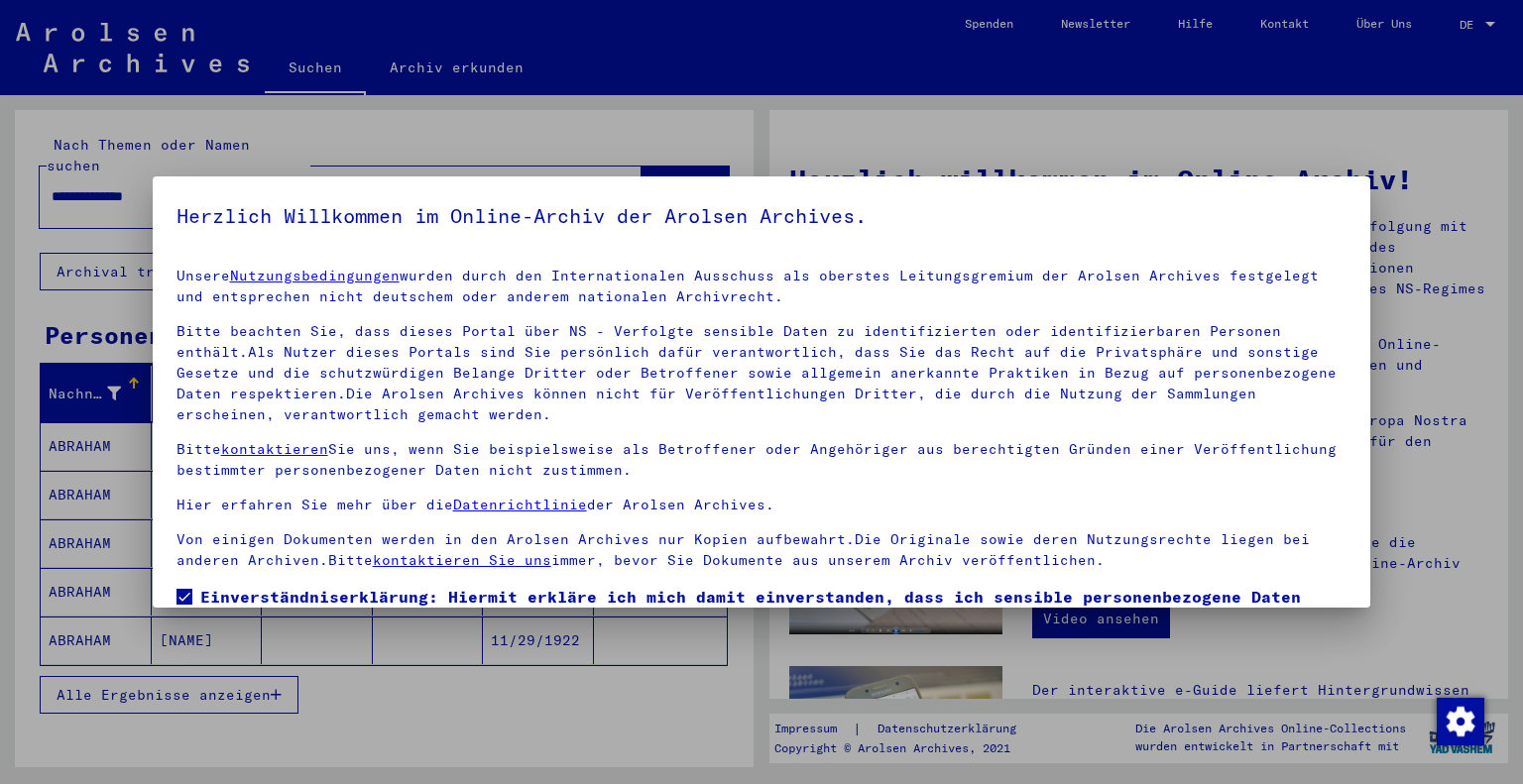 scroll, scrollTop: 143, scrollLeft: 0, axis: vertical 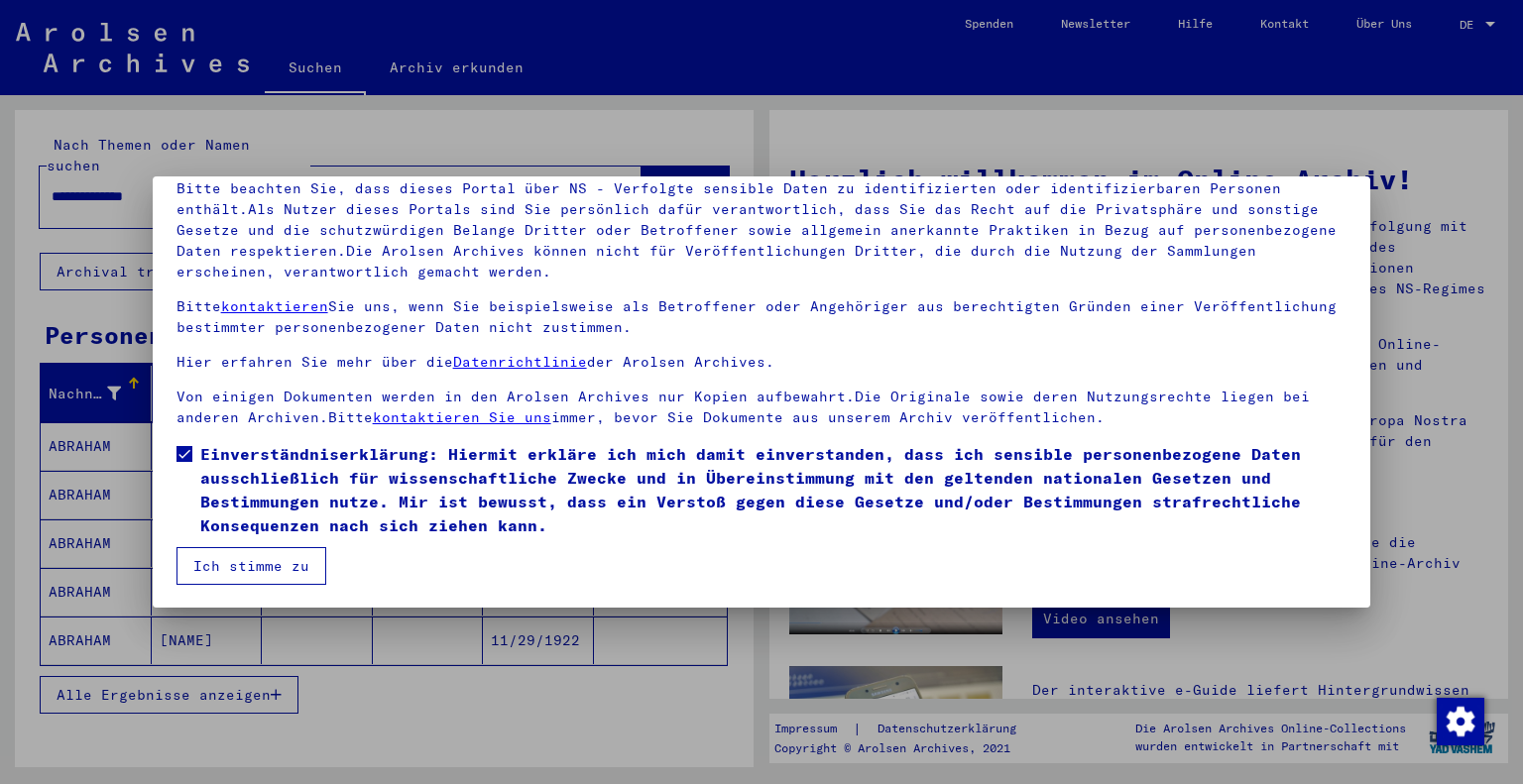 click on "Ich stimme zu" at bounding box center (251, 566) 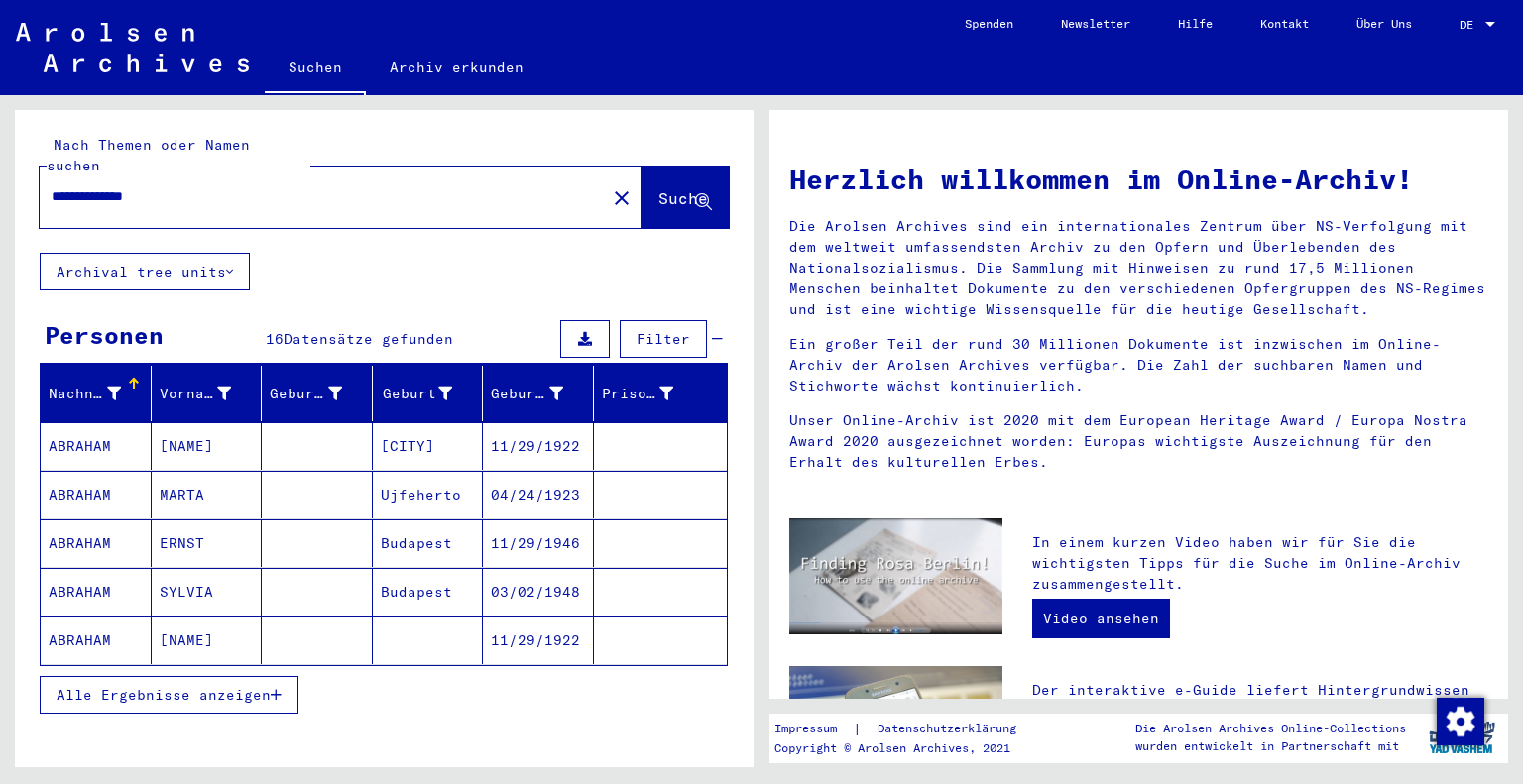 click on "ABRAHAM" at bounding box center (96, 495) 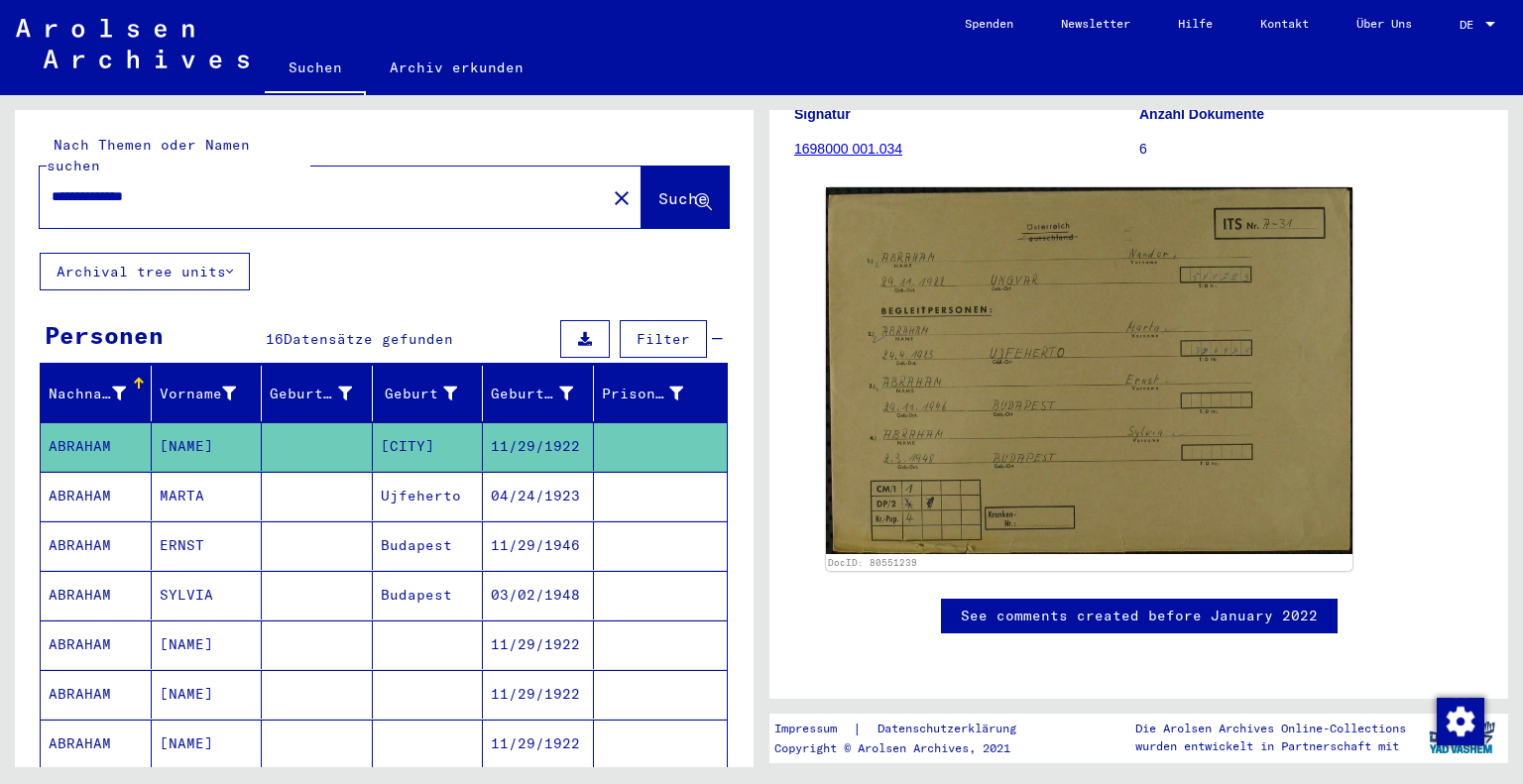 scroll, scrollTop: 333, scrollLeft: 0, axis: vertical 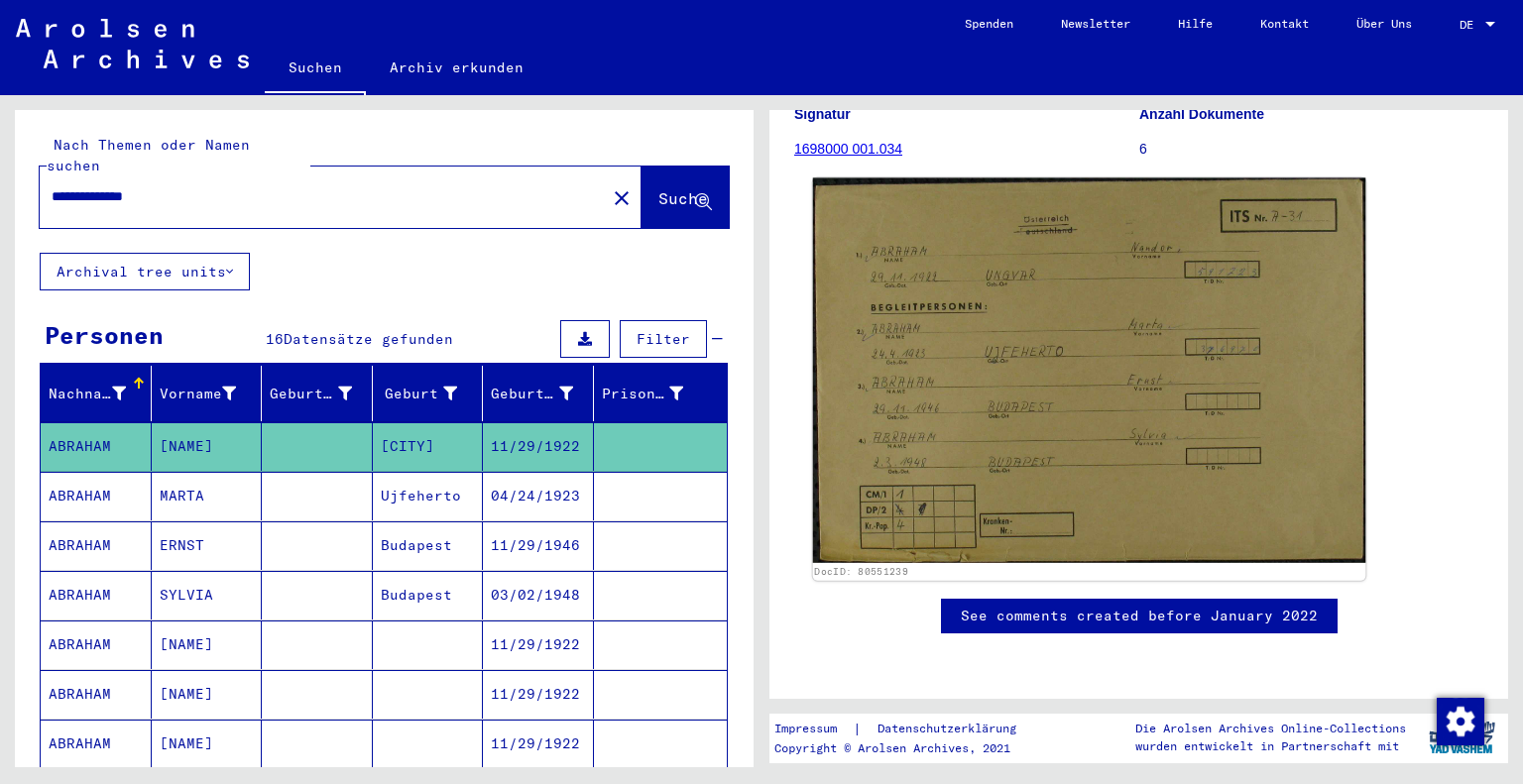 click 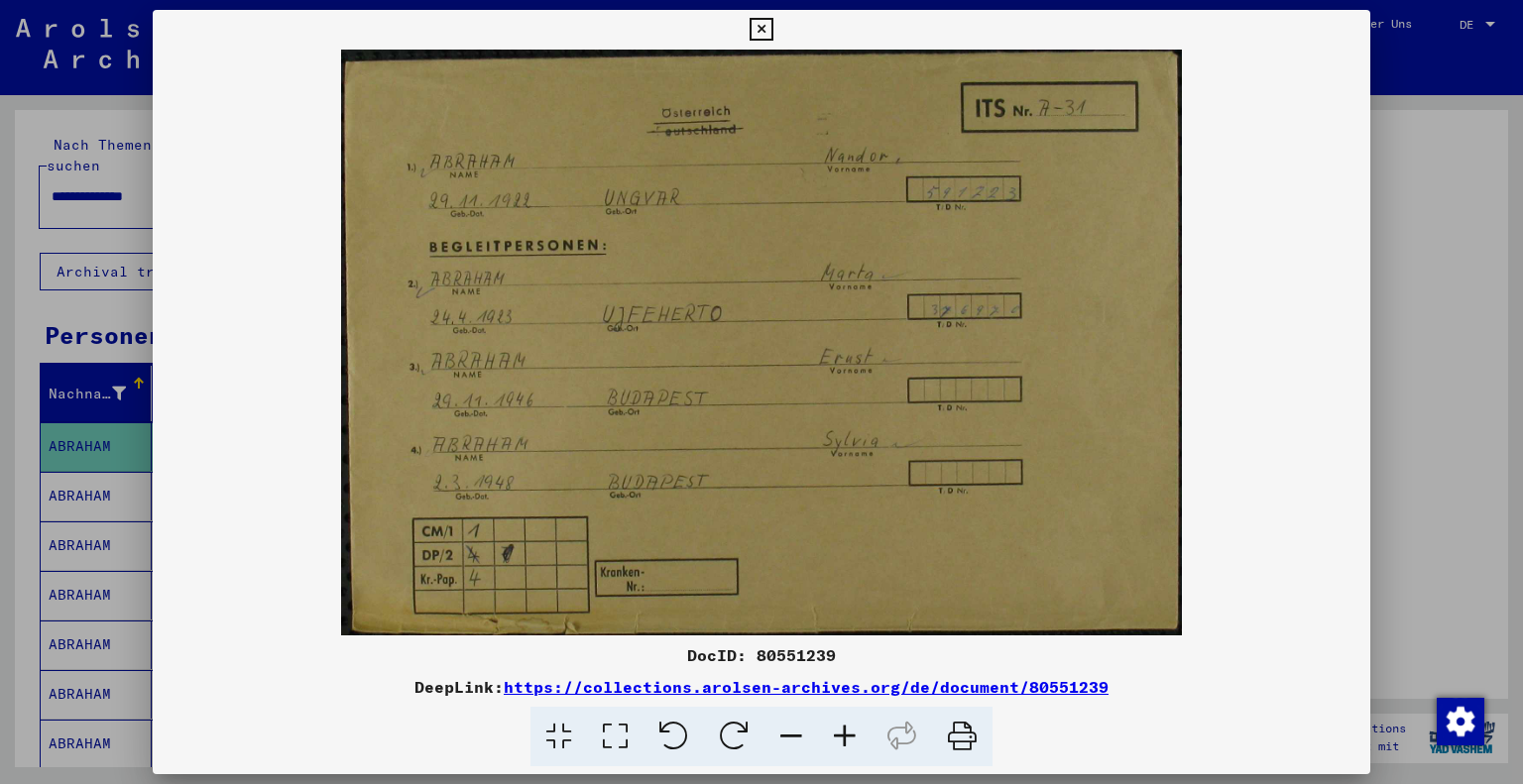 click at bounding box center (762, 342) 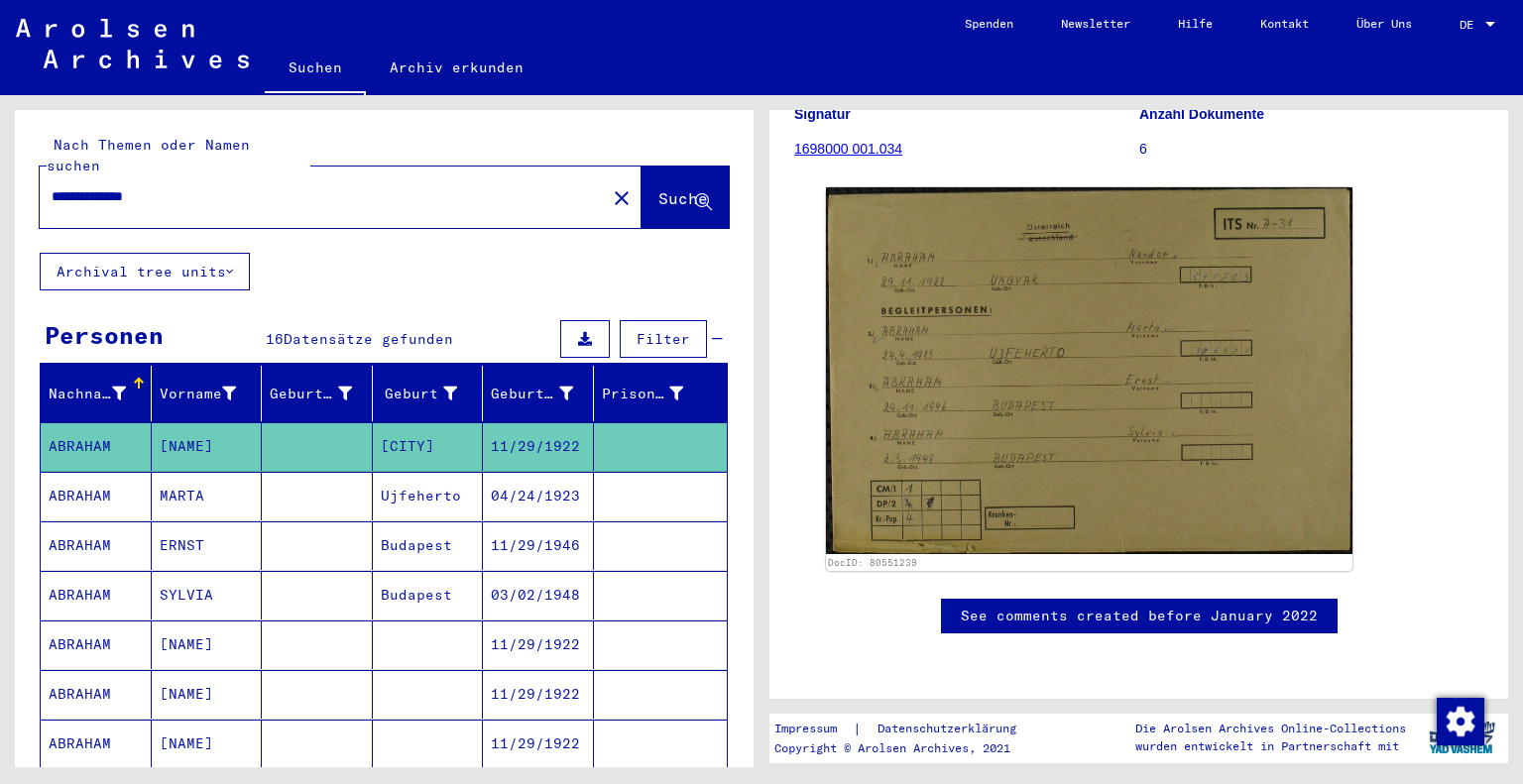 click on "ABRAHAM" at bounding box center (96, 545) 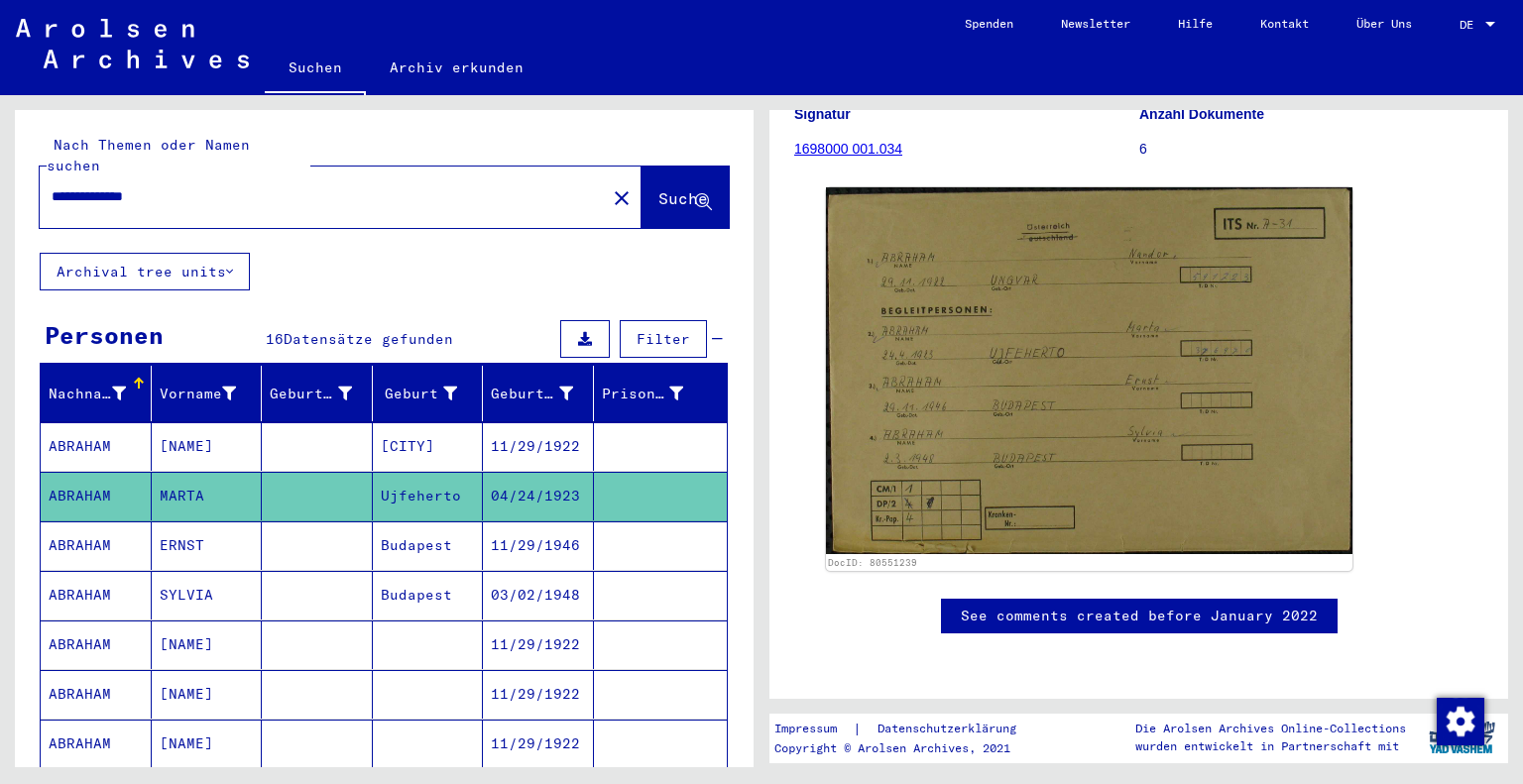 click on "ABRAHAM" at bounding box center (96, 595) 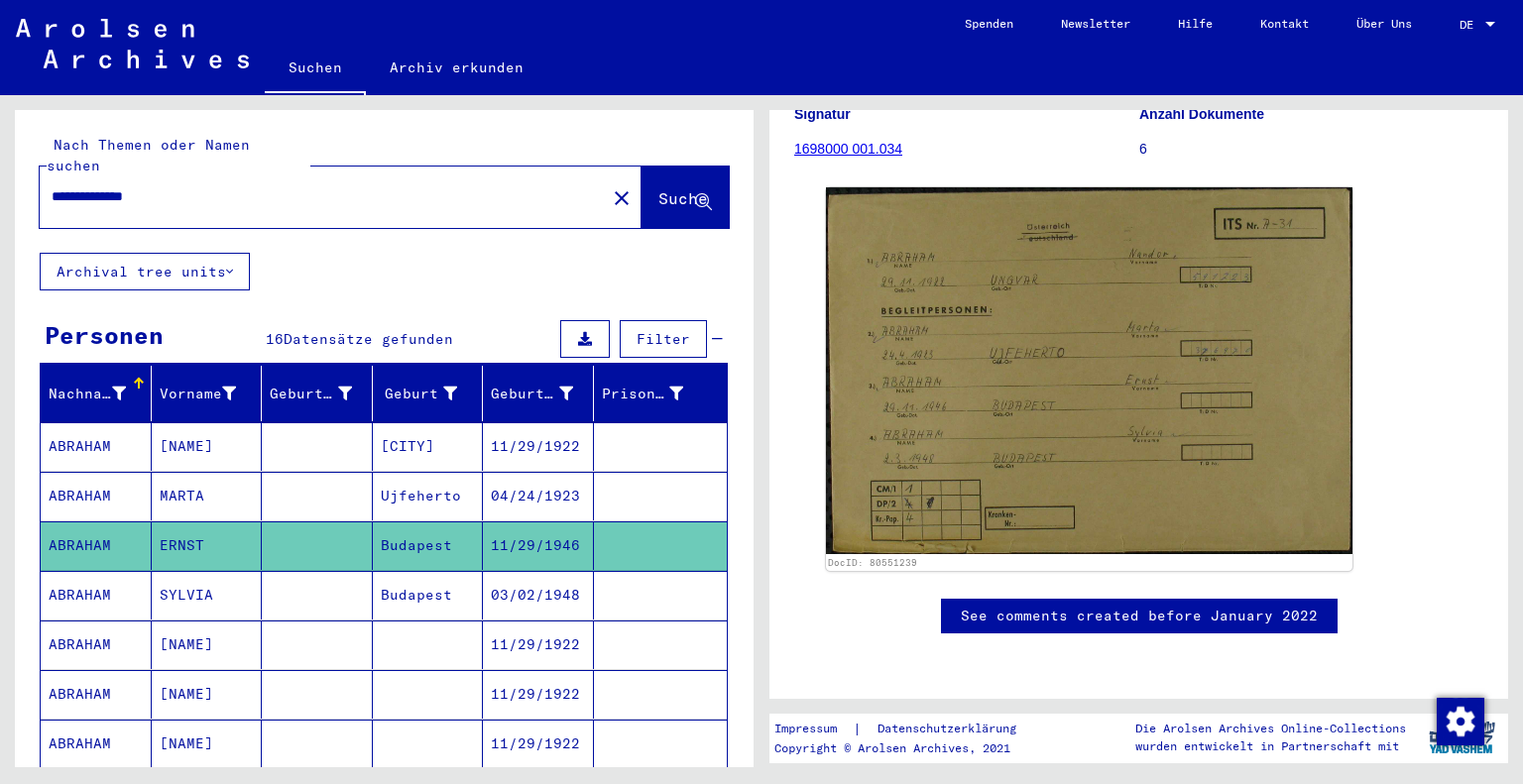 click on "ABRAHAM" at bounding box center (96, 644) 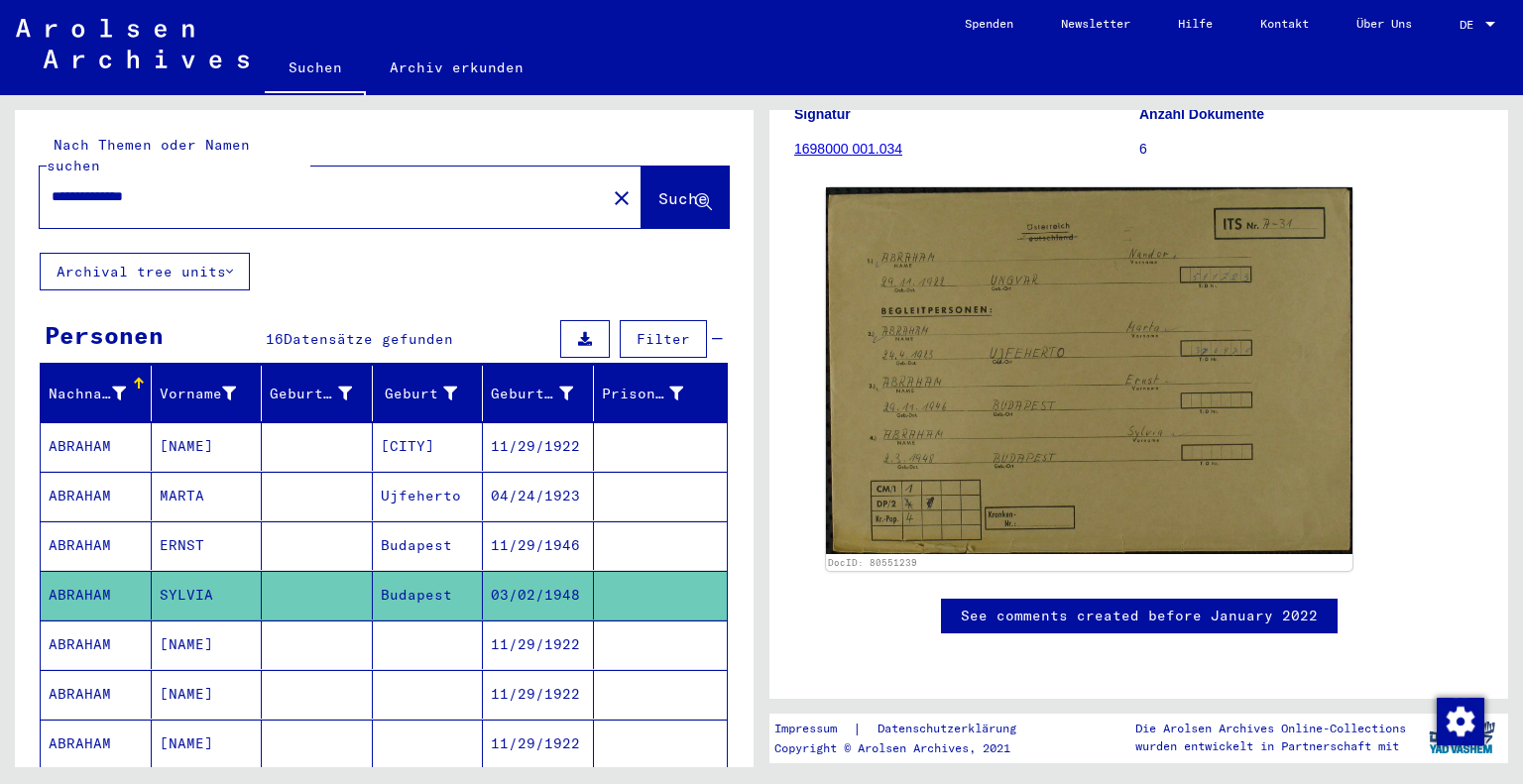 click on "ABRAHAM" at bounding box center [96, 694] 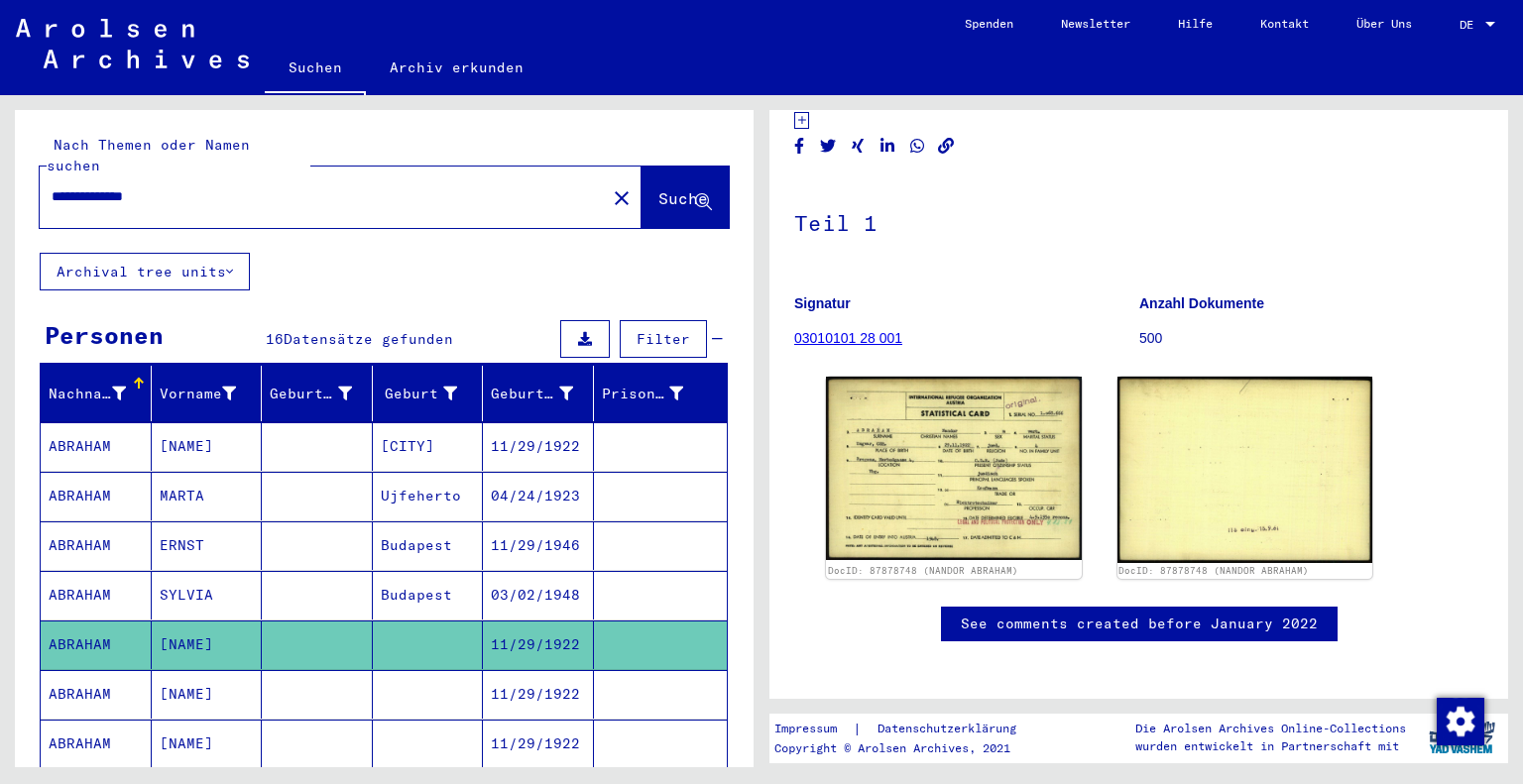 scroll, scrollTop: 102, scrollLeft: 0, axis: vertical 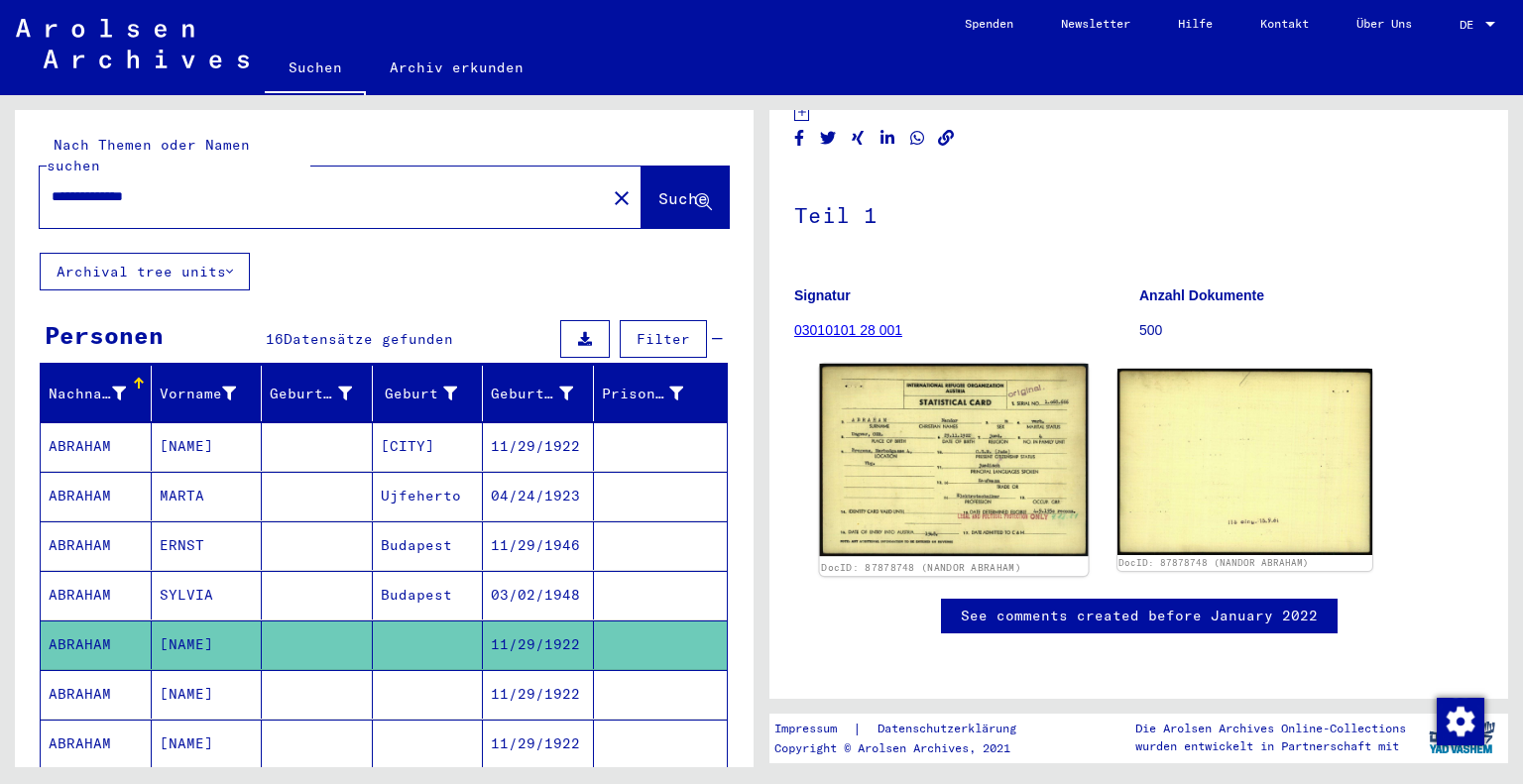 click 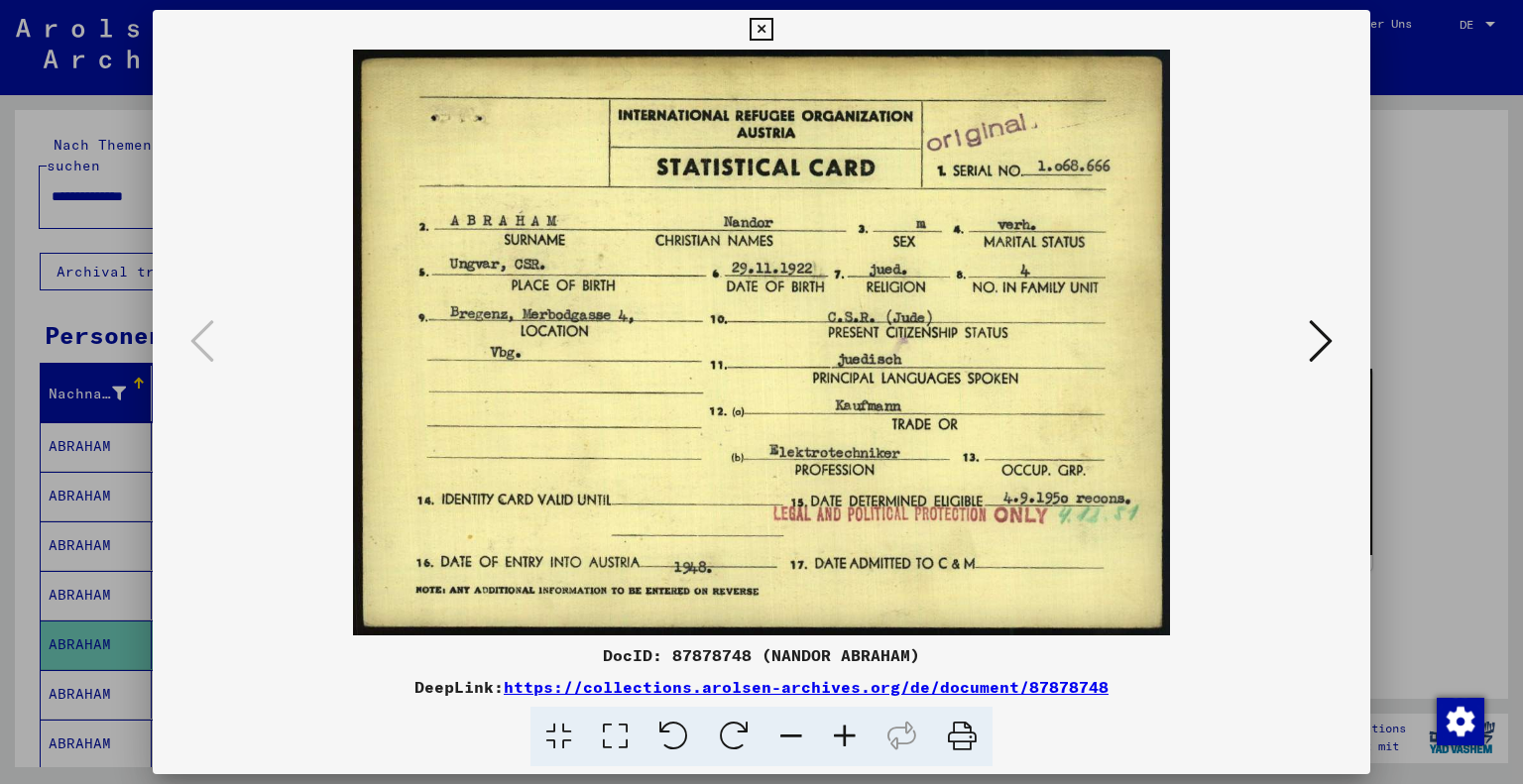 click at bounding box center [1321, 341] 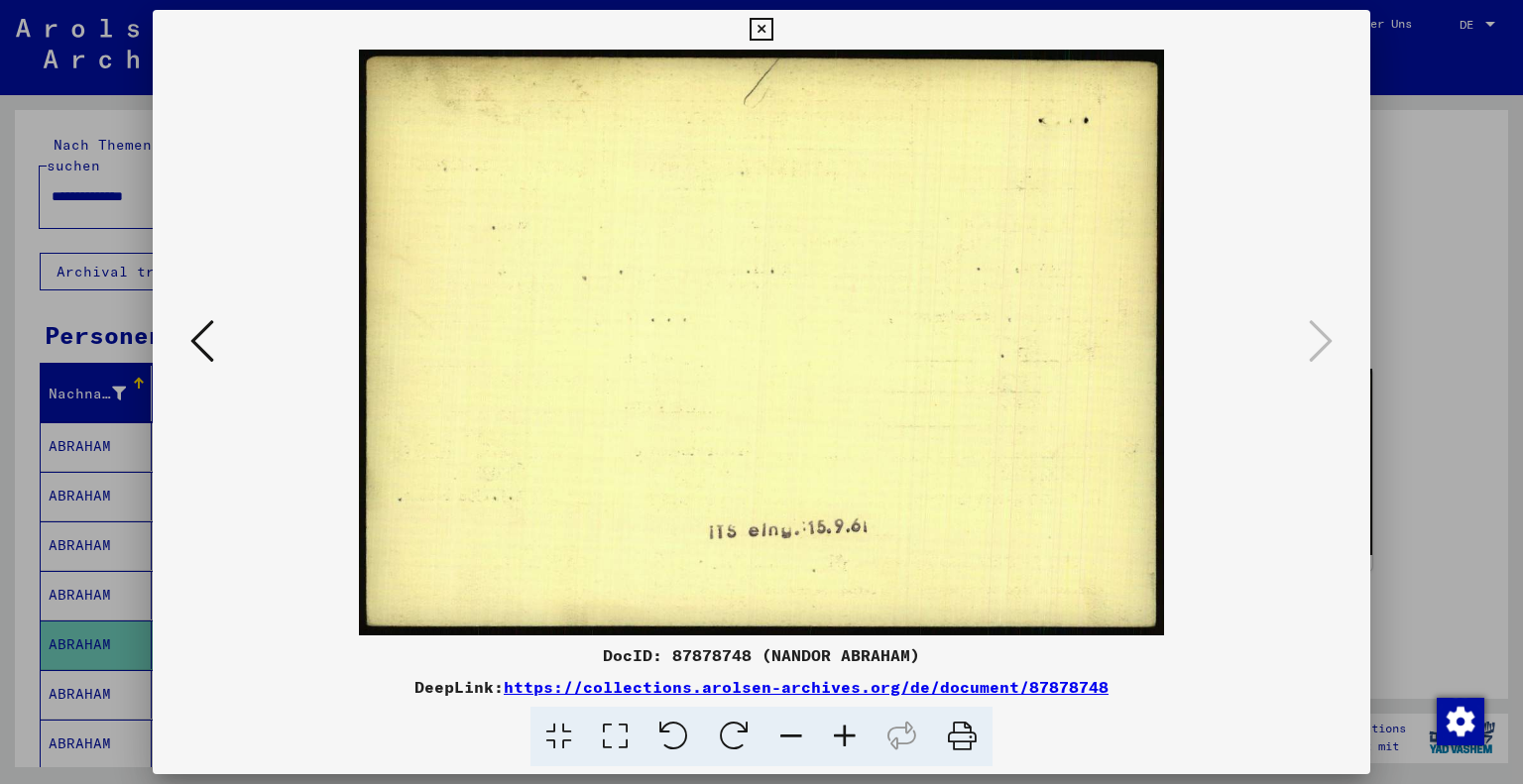 scroll, scrollTop: 0, scrollLeft: 0, axis: both 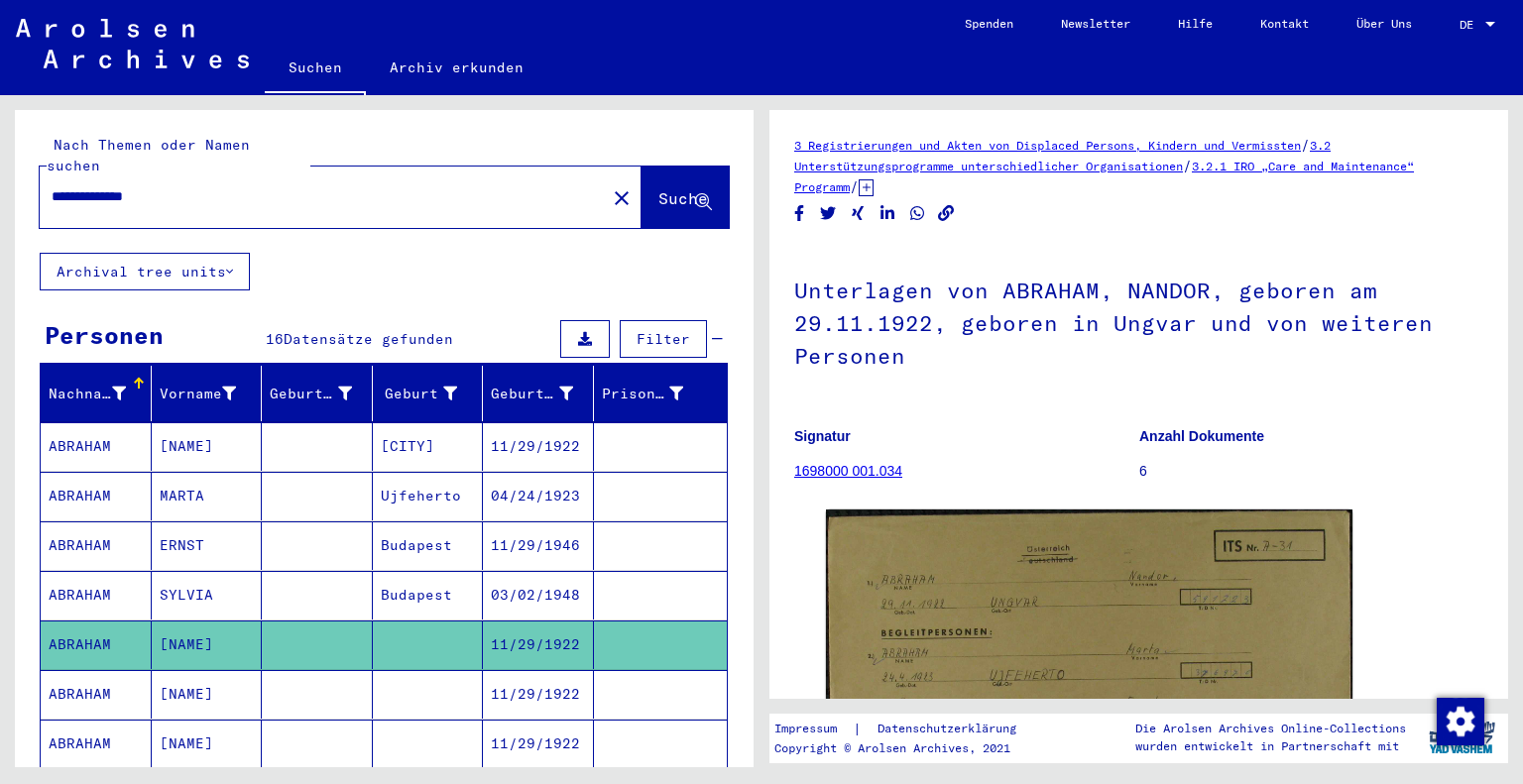 click on "ABRAHAM" at bounding box center (96, 743) 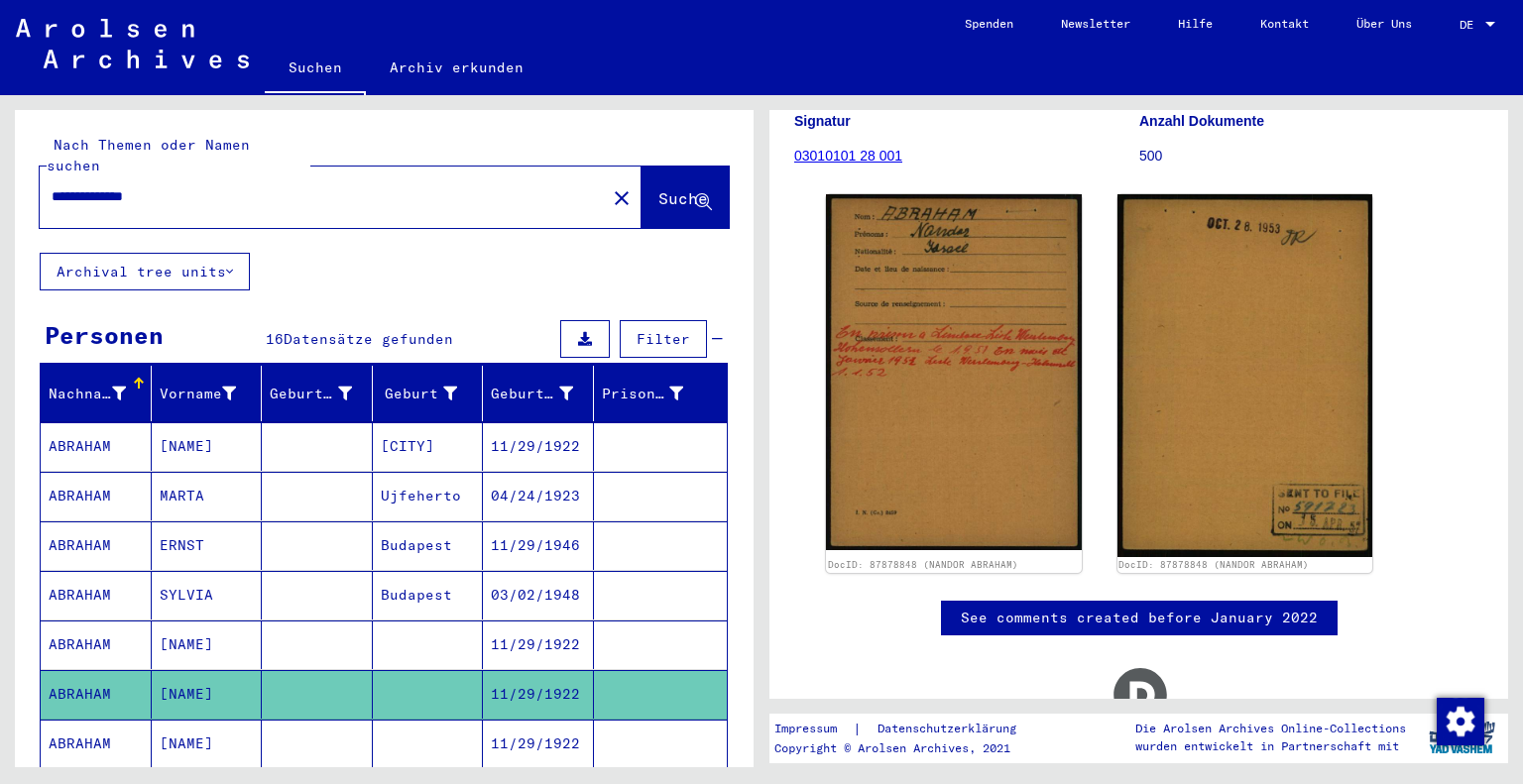 scroll, scrollTop: 270, scrollLeft: 0, axis: vertical 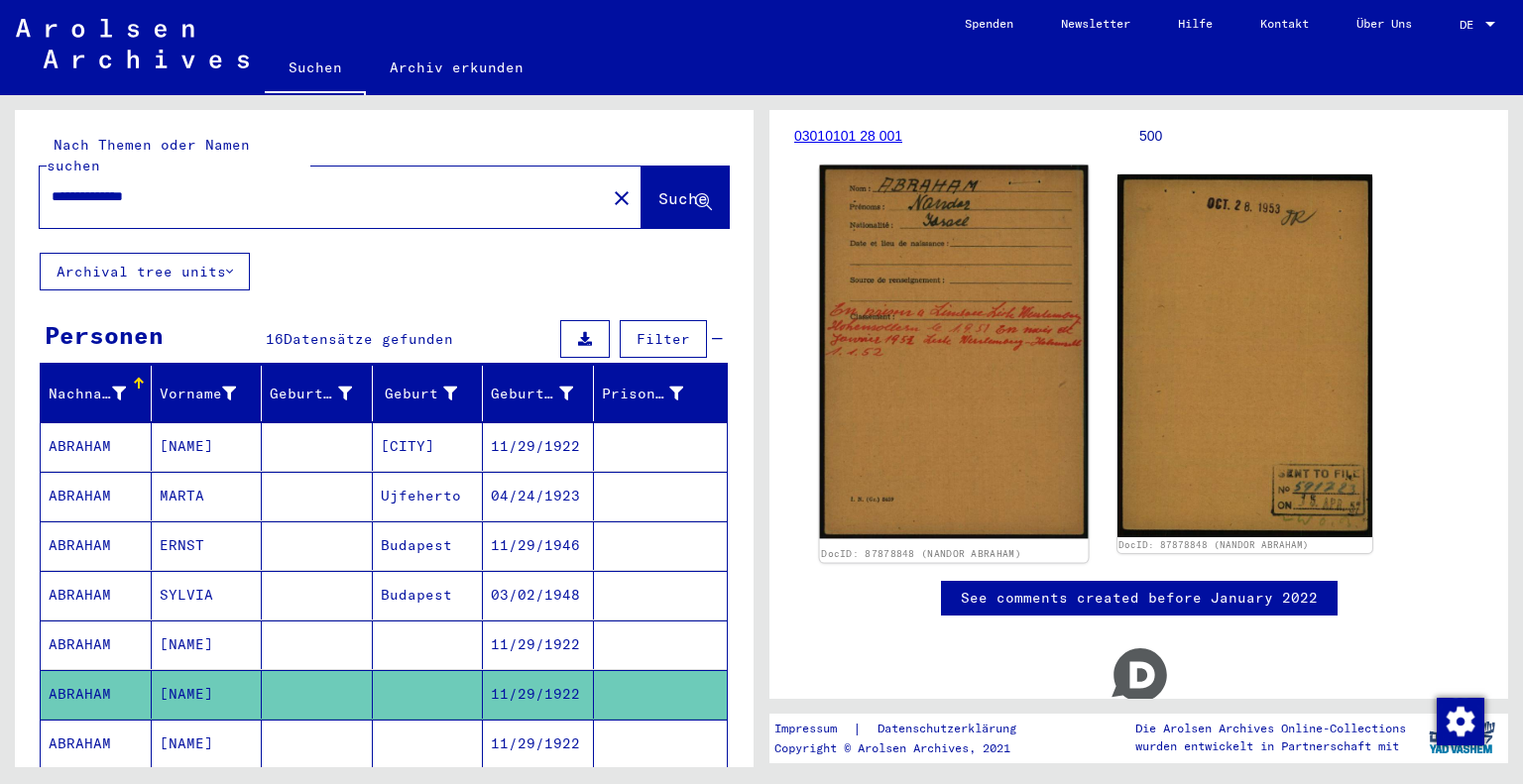 click 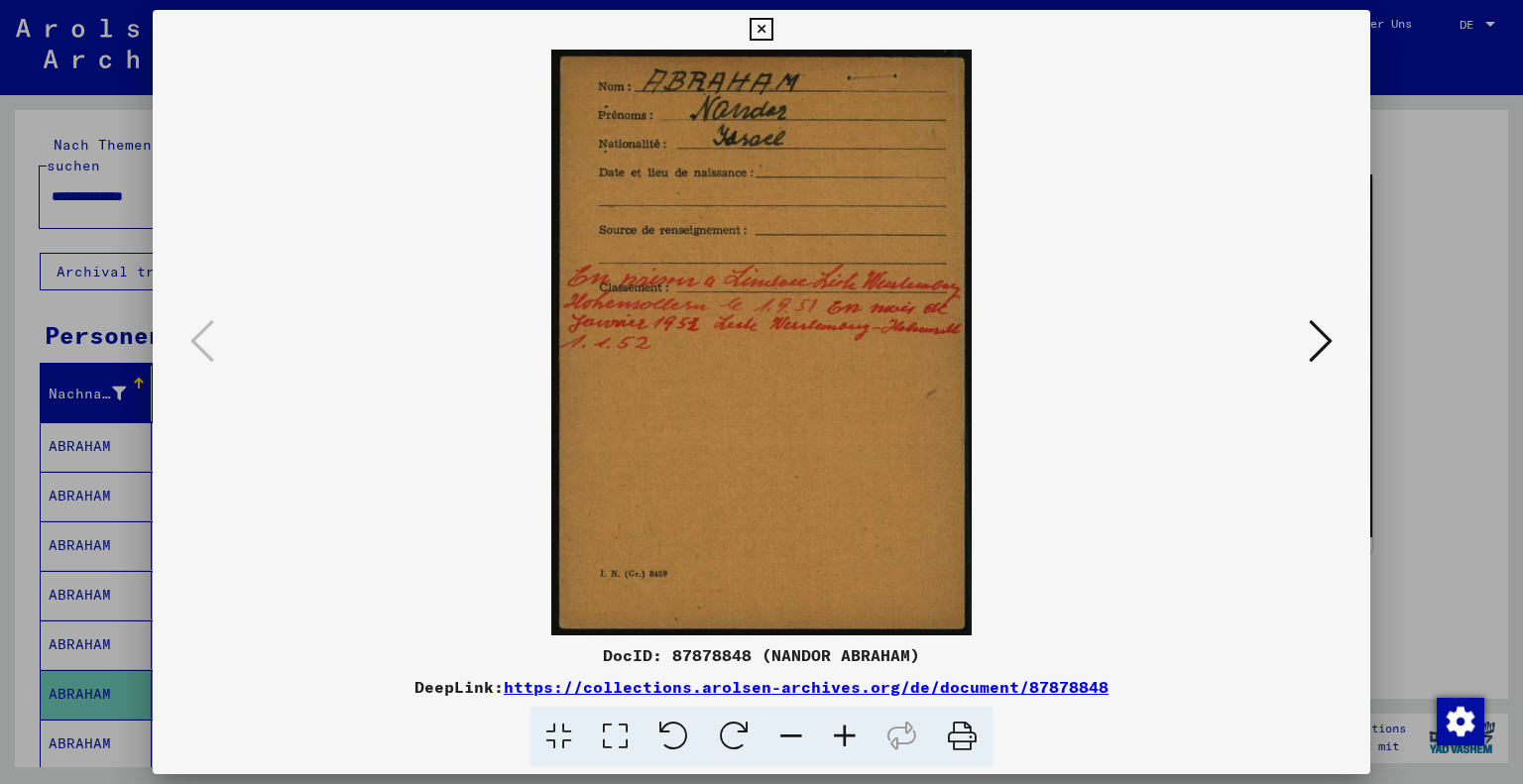 drag, startPoint x: 794, startPoint y: 402, endPoint x: 1118, endPoint y: 352, distance: 327.83532 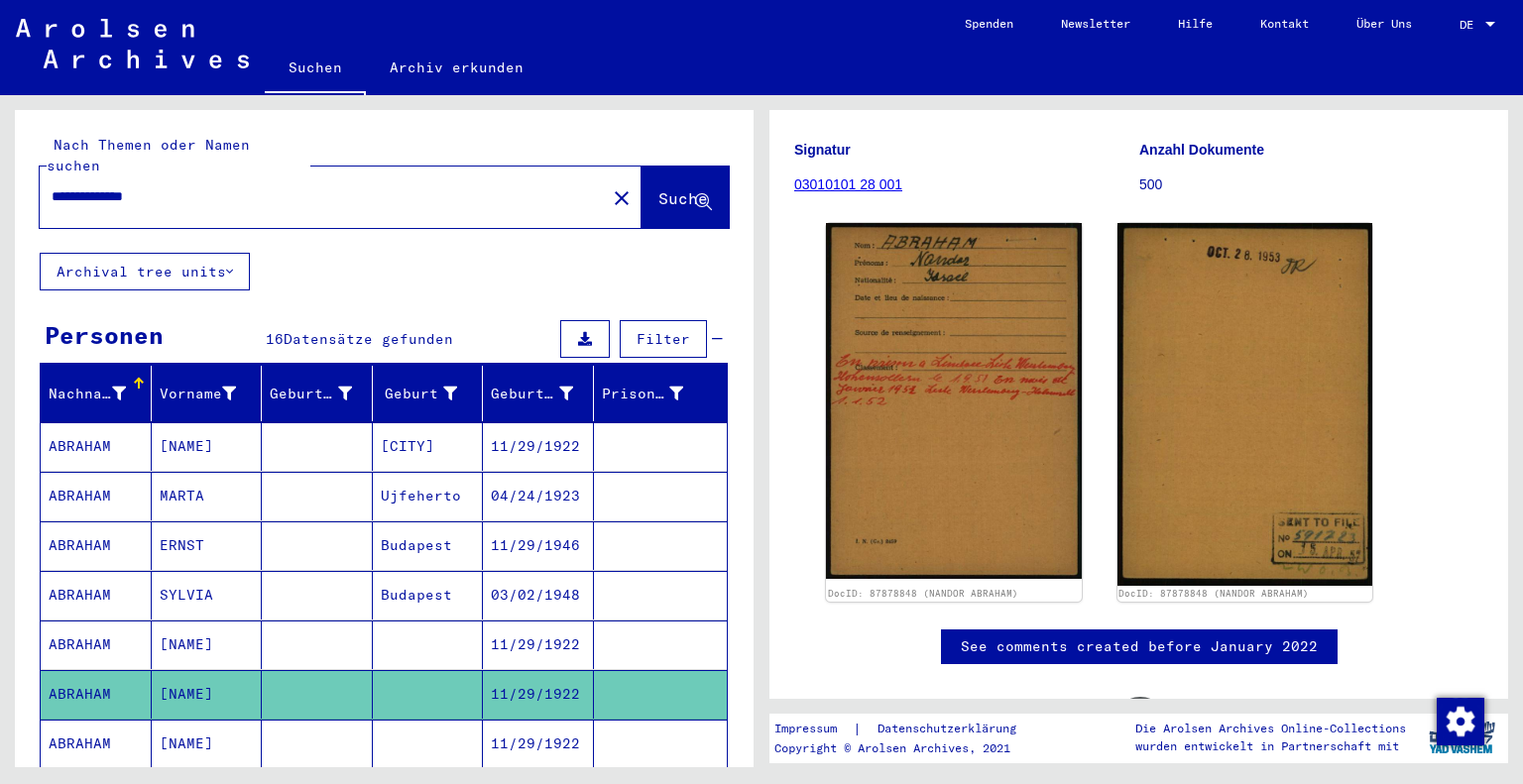 scroll, scrollTop: 222, scrollLeft: 0, axis: vertical 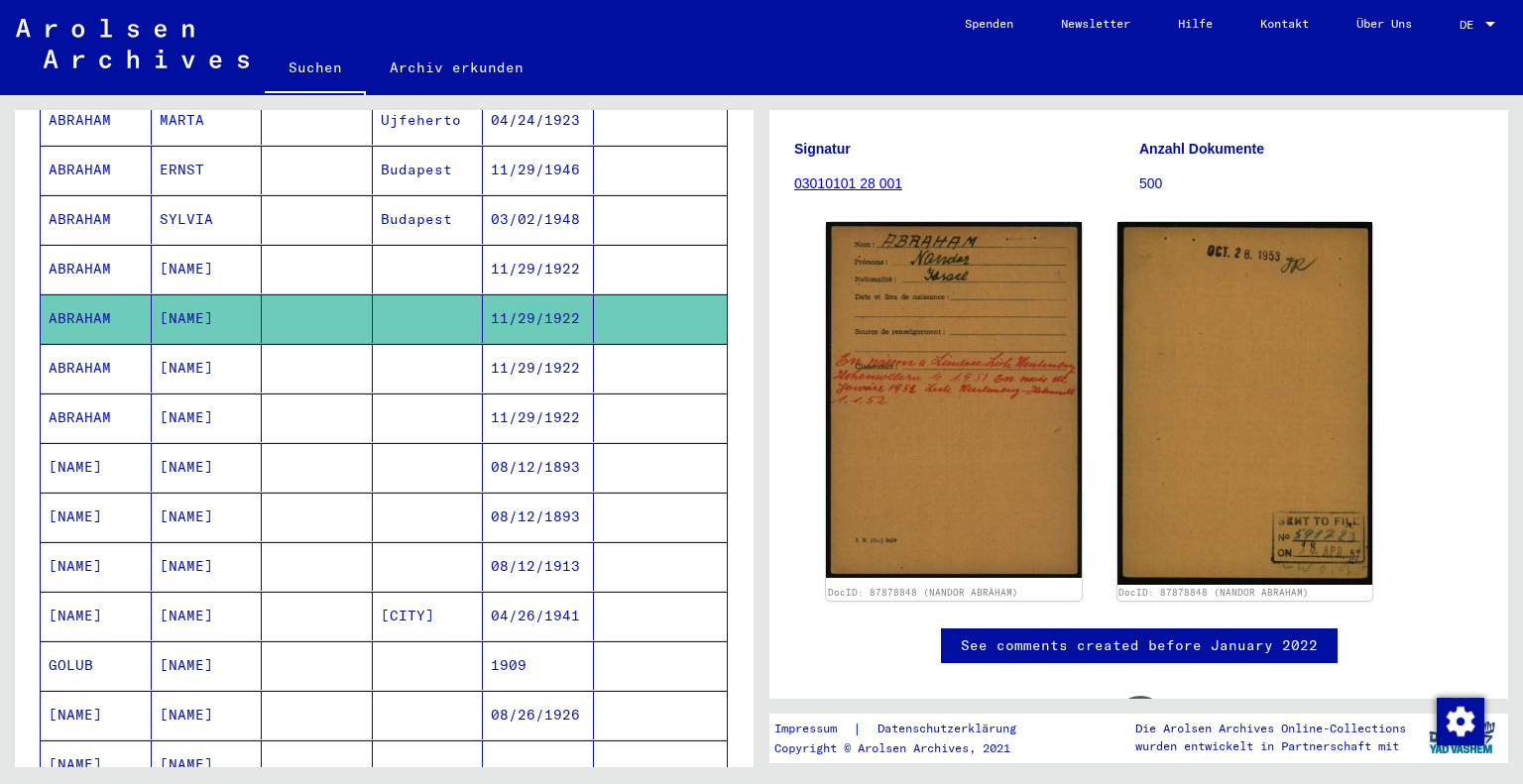 click on "ABRAHAM" at bounding box center [96, 417] 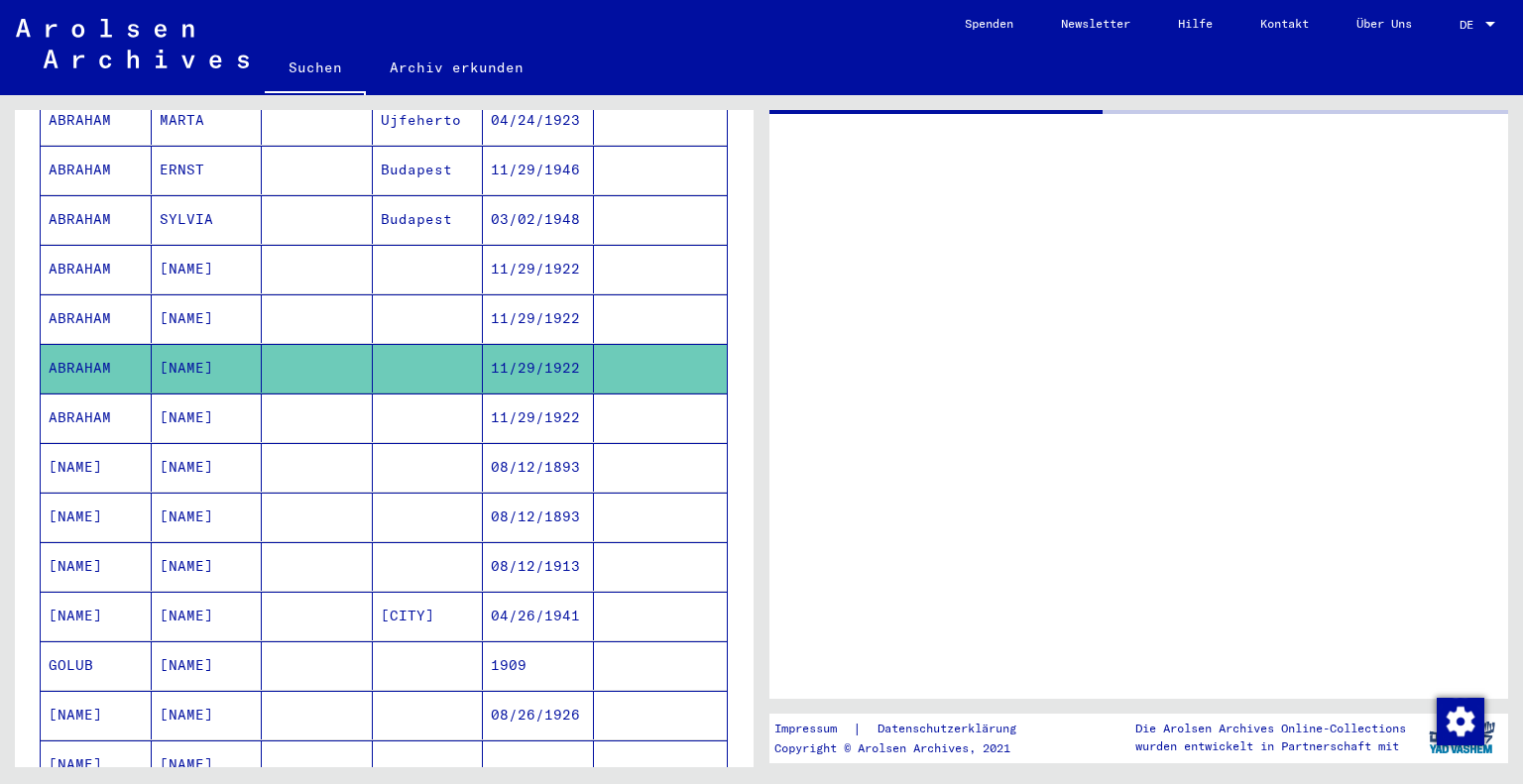 scroll, scrollTop: 0, scrollLeft: 0, axis: both 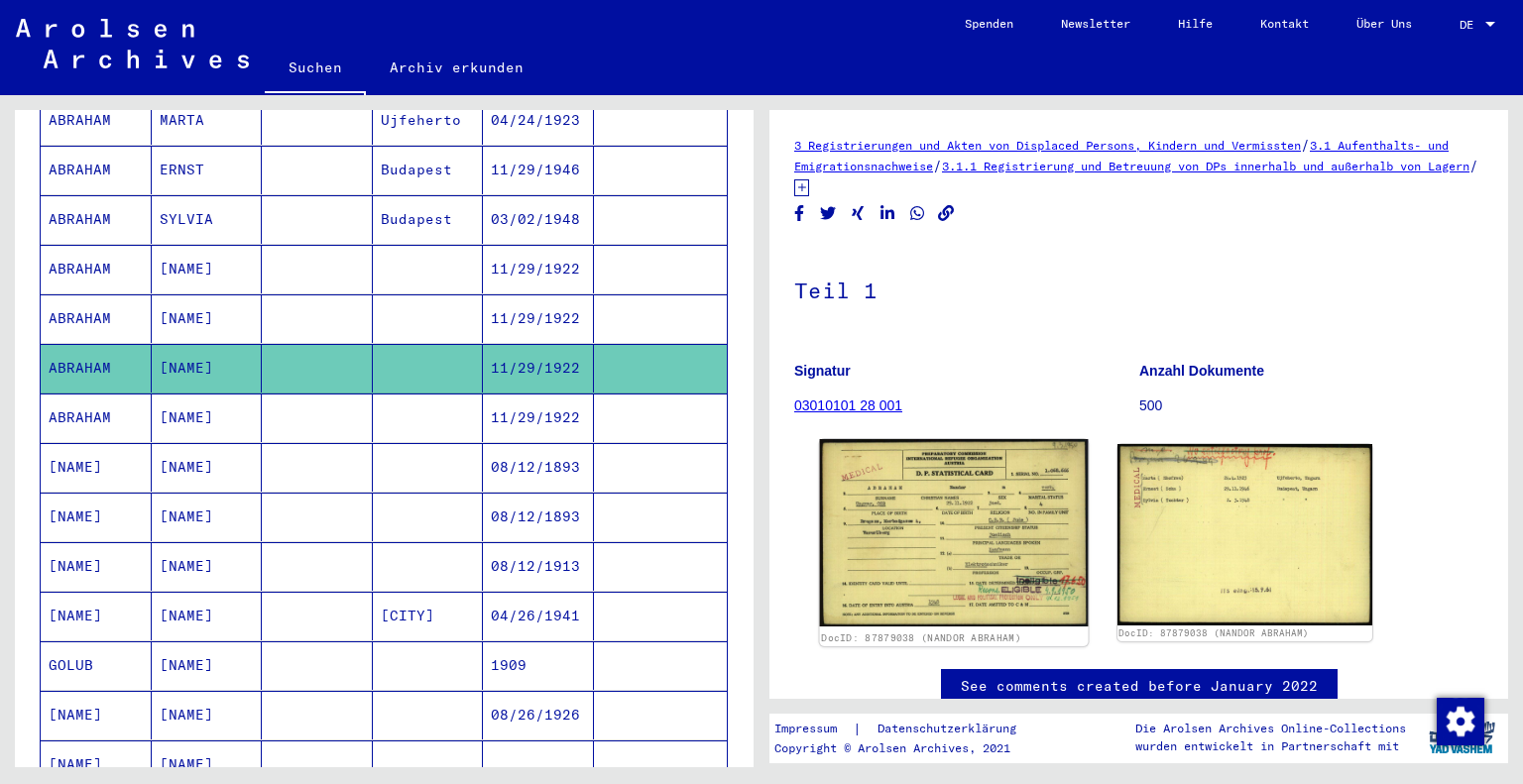 click 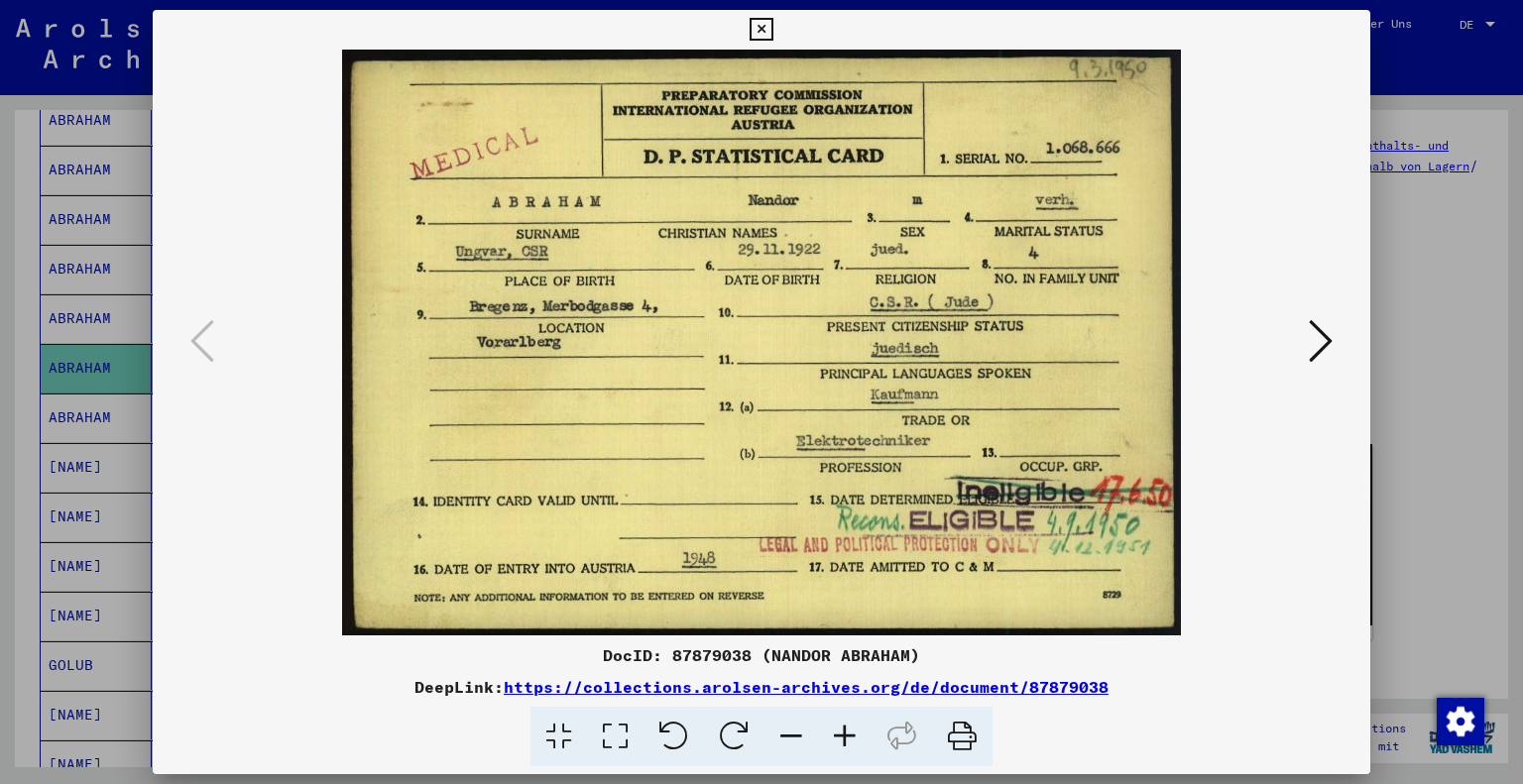 drag, startPoint x: 698, startPoint y: 328, endPoint x: 694, endPoint y: 384, distance: 56.142675 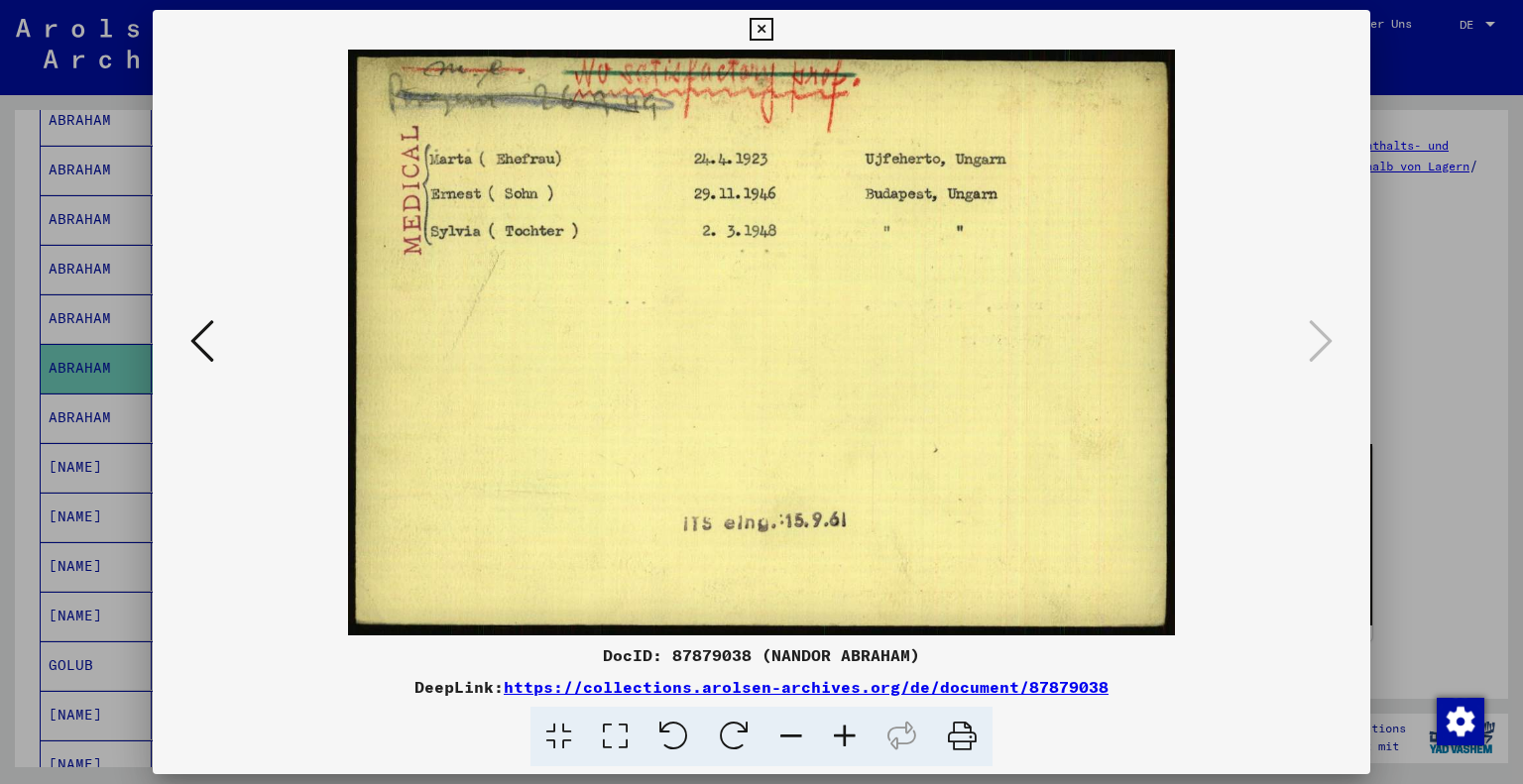 click at bounding box center (761, 30) 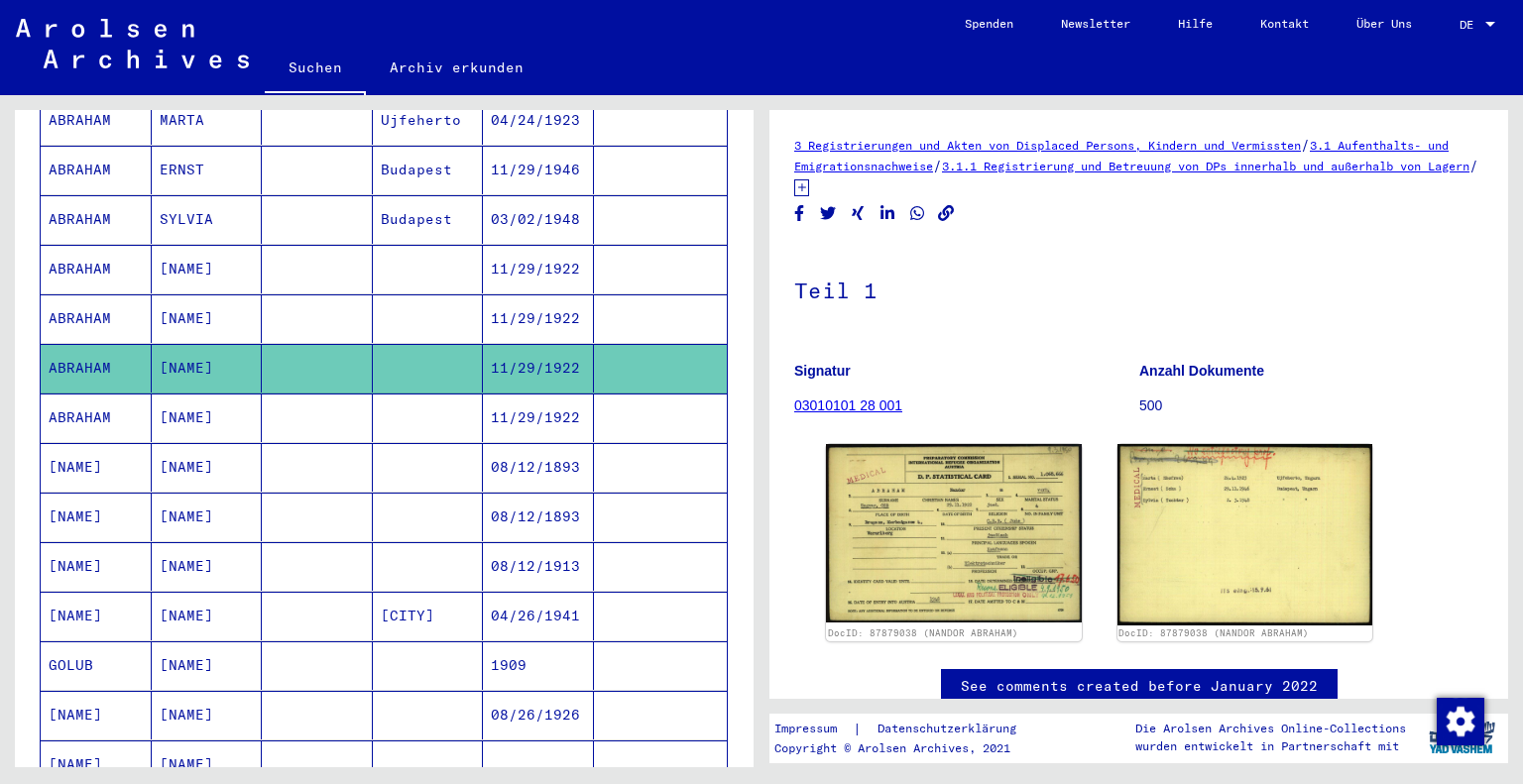 click on "ABRAHAM" at bounding box center (96, 467) 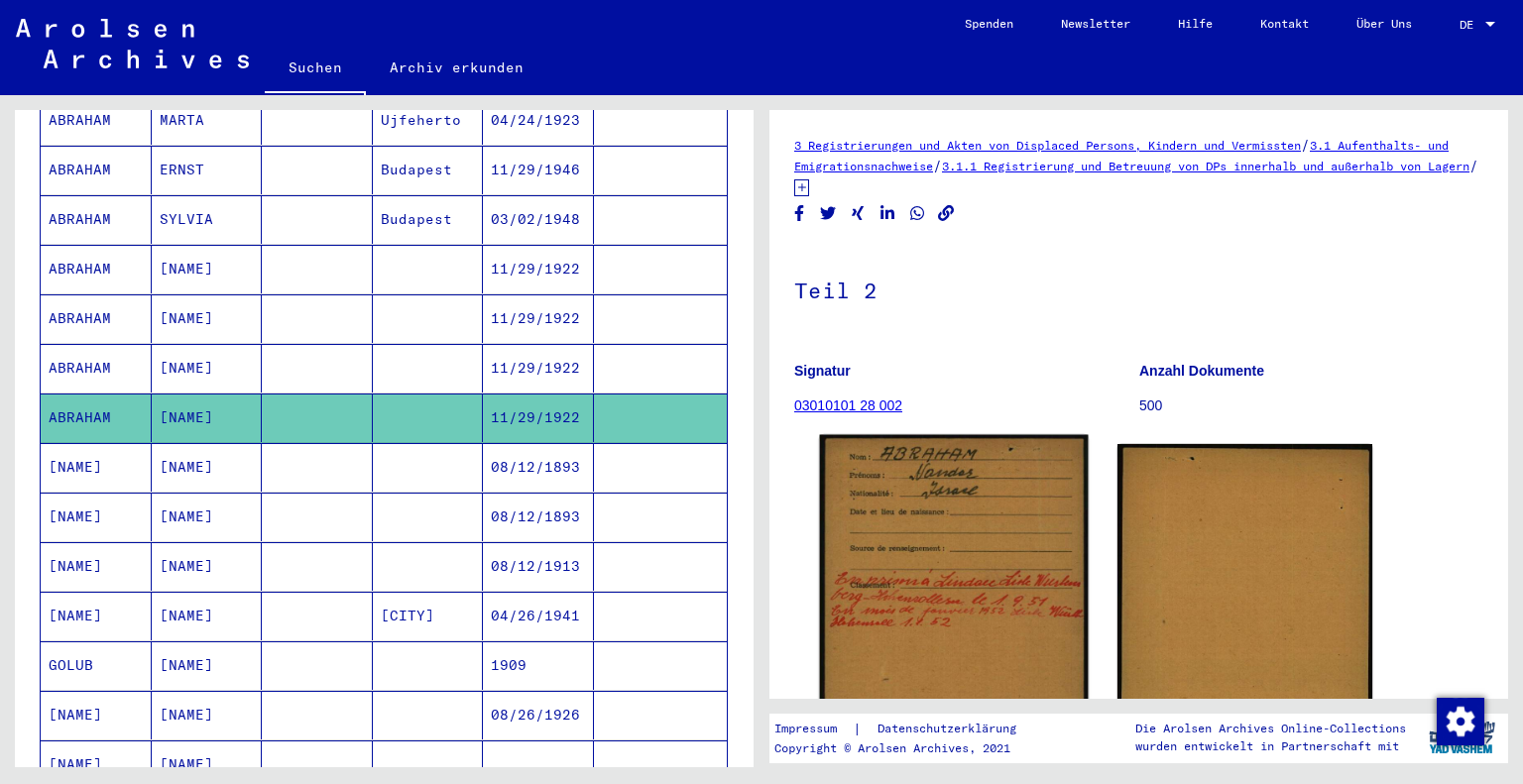 click 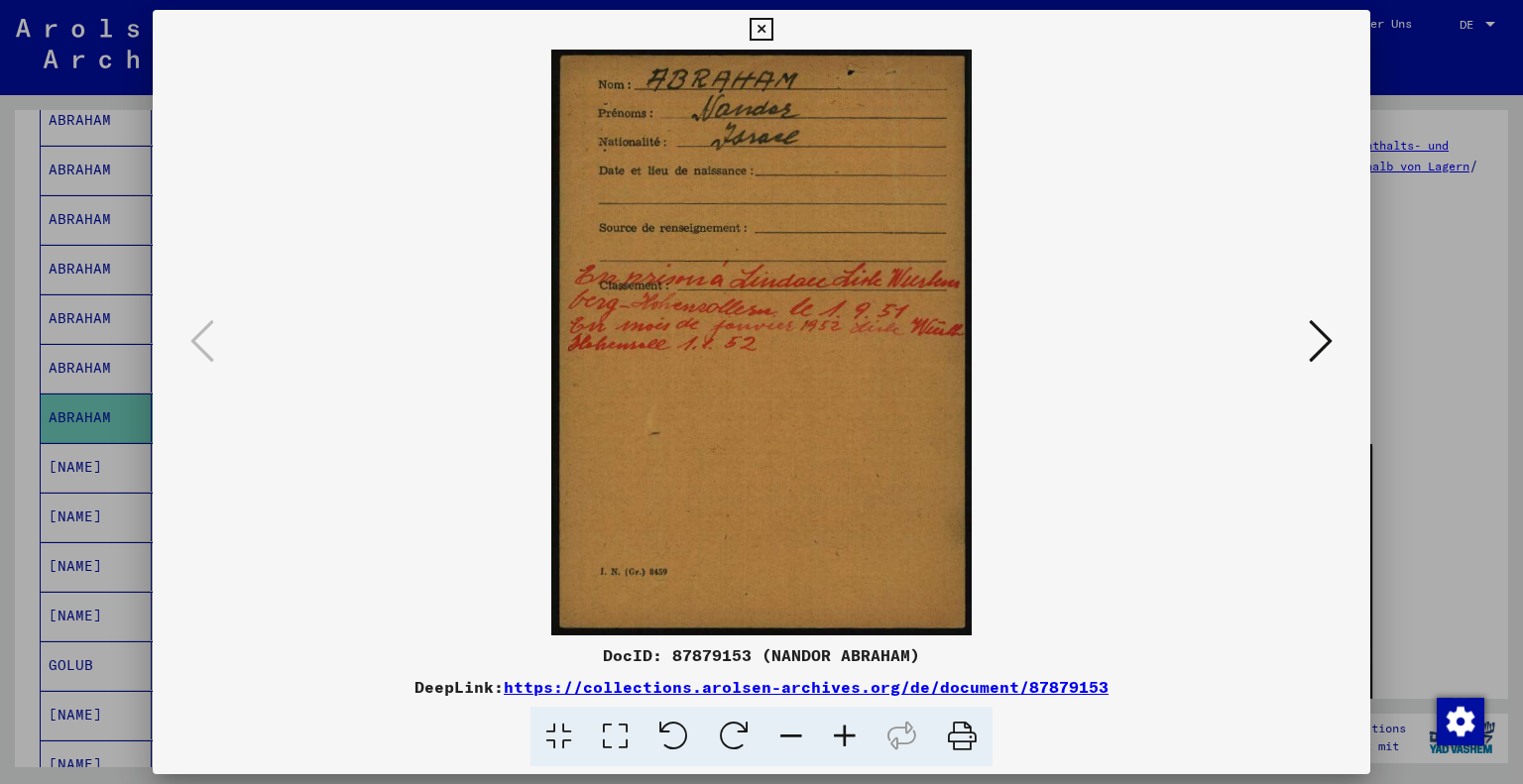 click at bounding box center [762, 342] 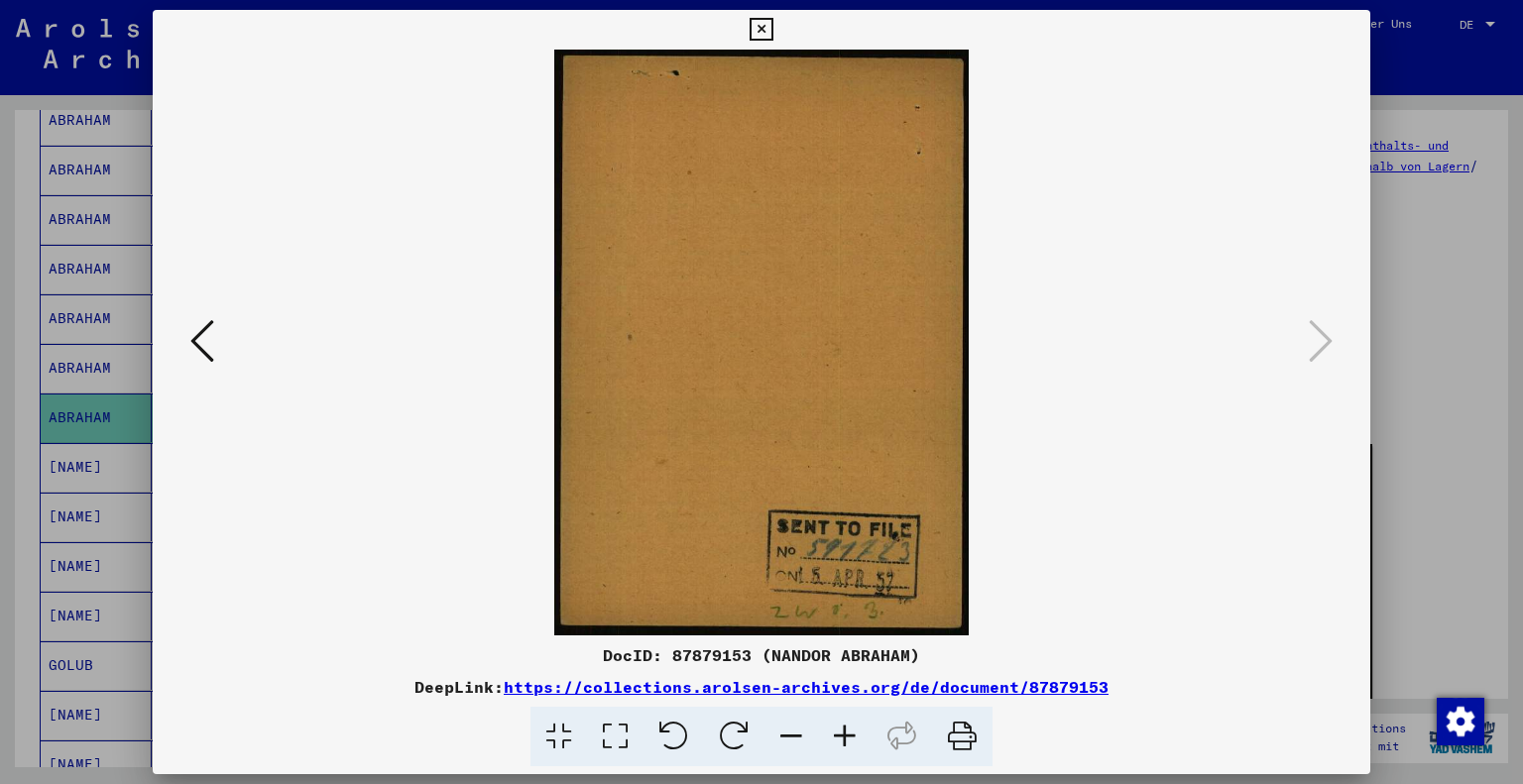 click at bounding box center [761, 30] 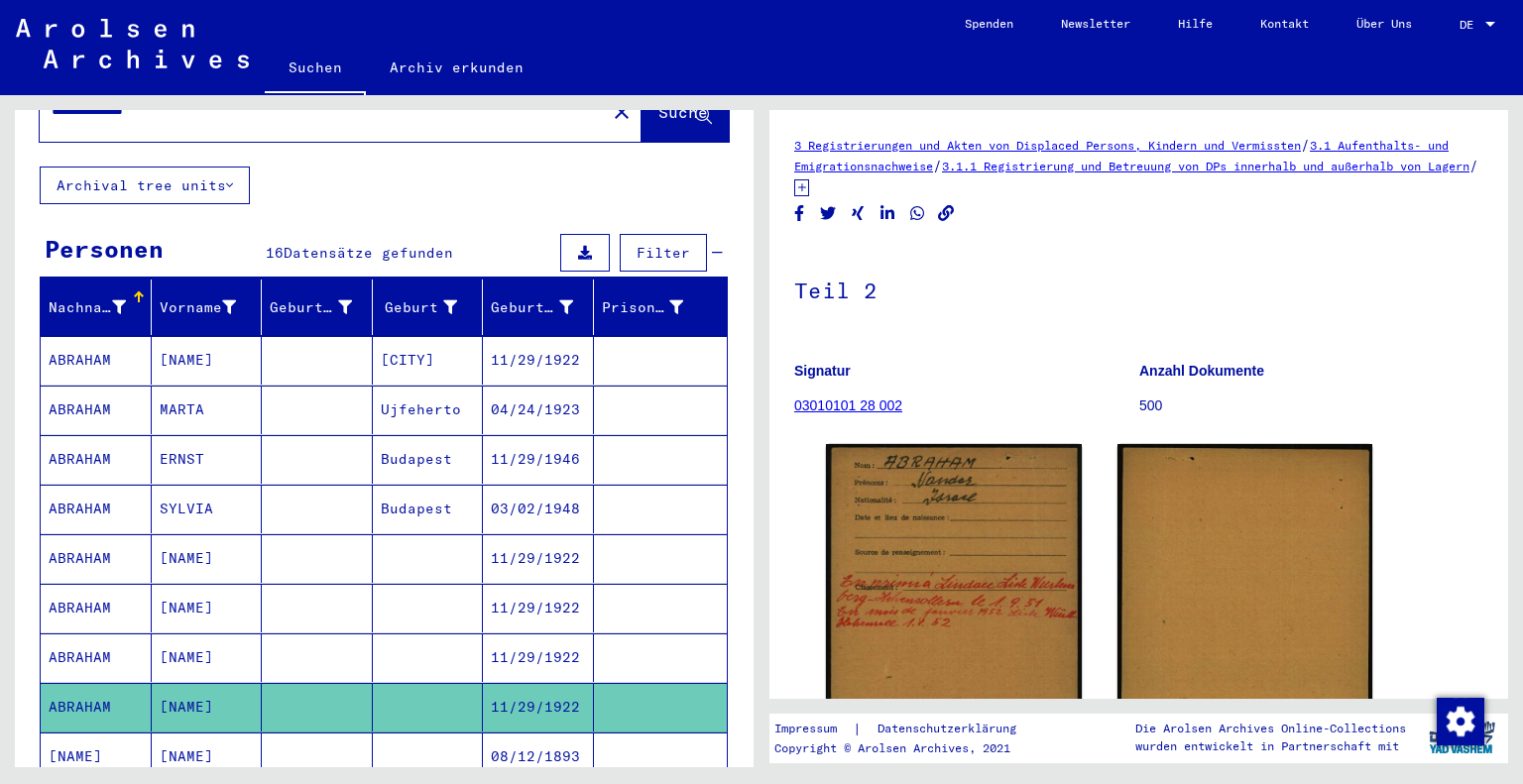 scroll, scrollTop: 68, scrollLeft: 0, axis: vertical 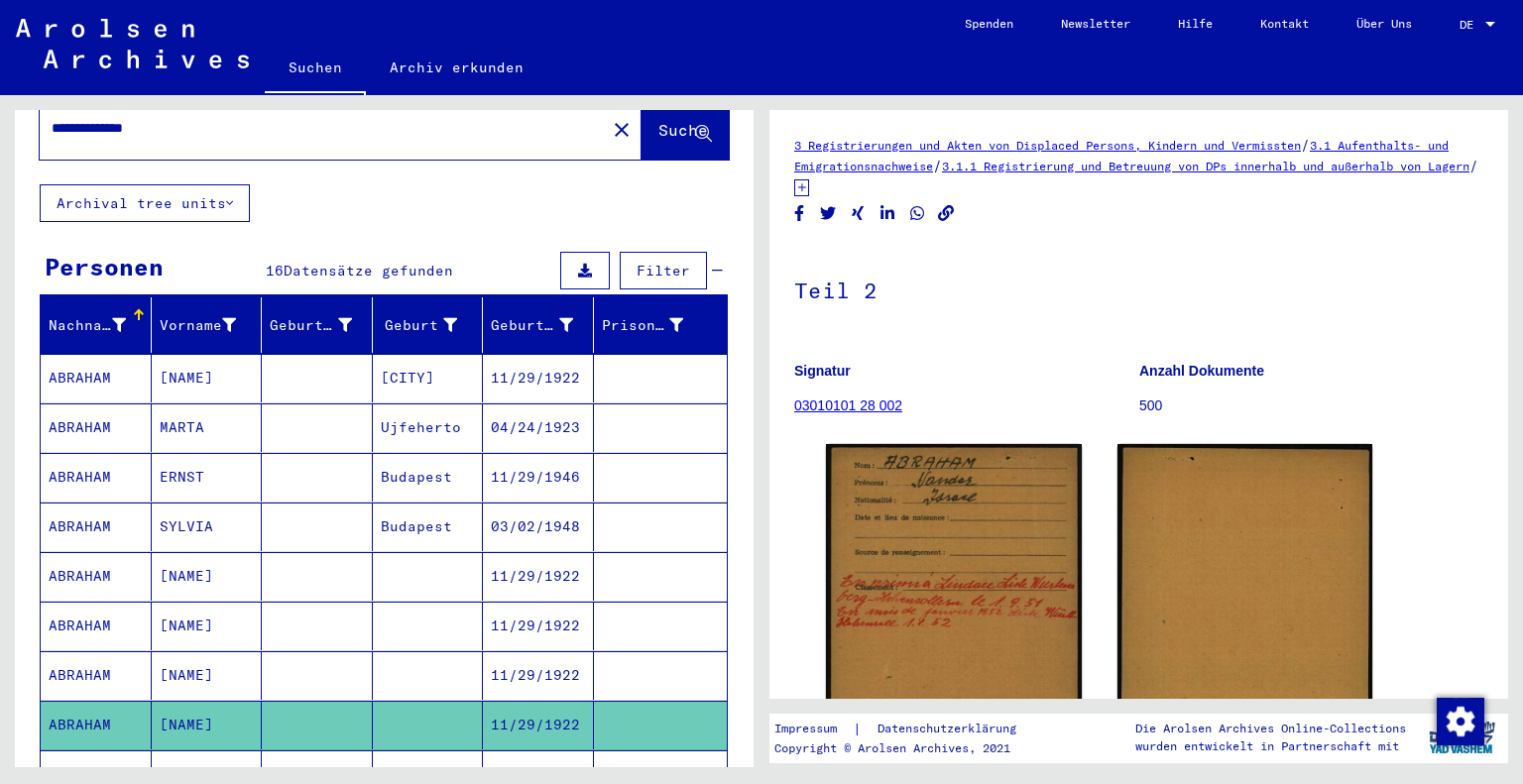 click on "ABRAHAM" at bounding box center [96, 725] 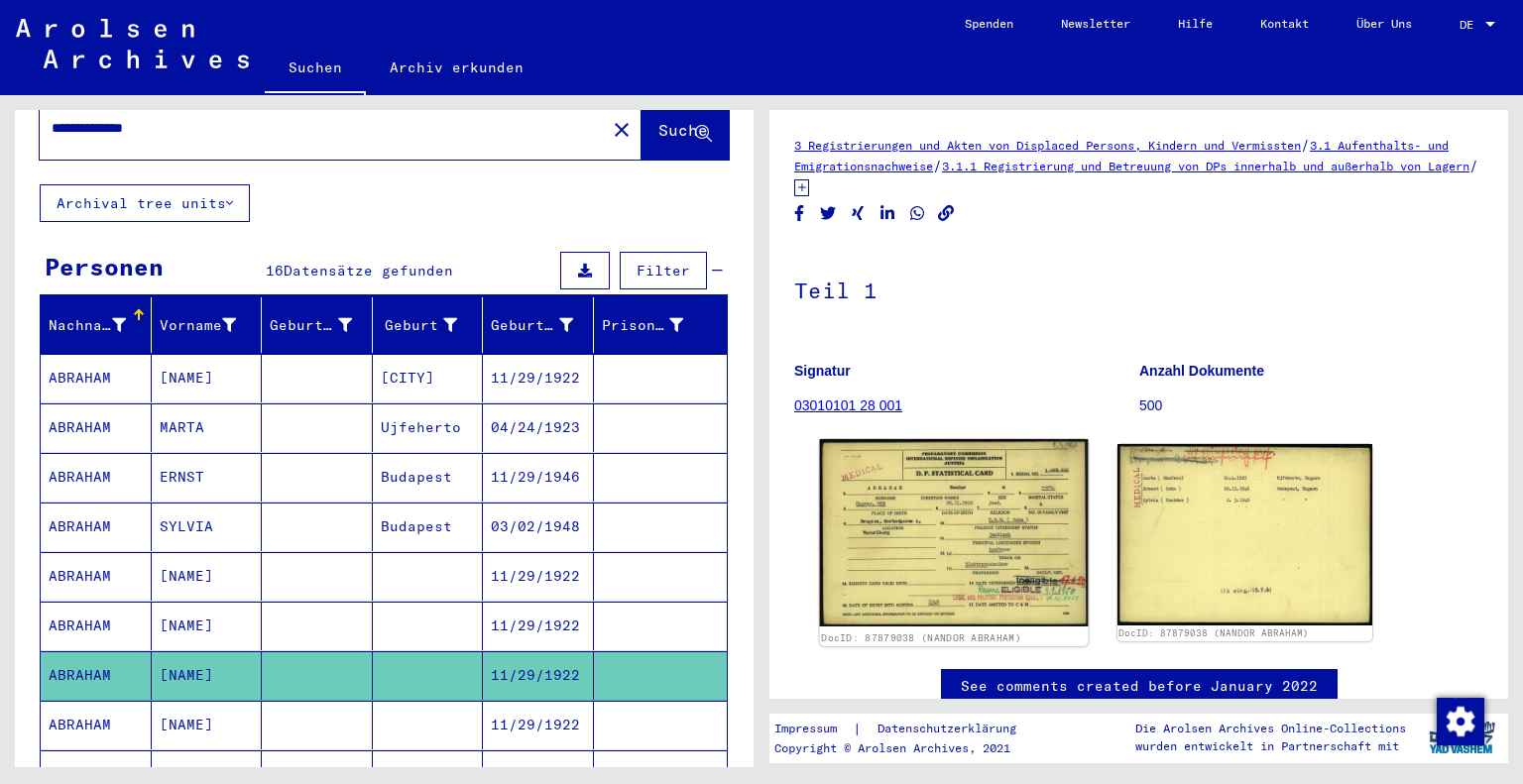 click 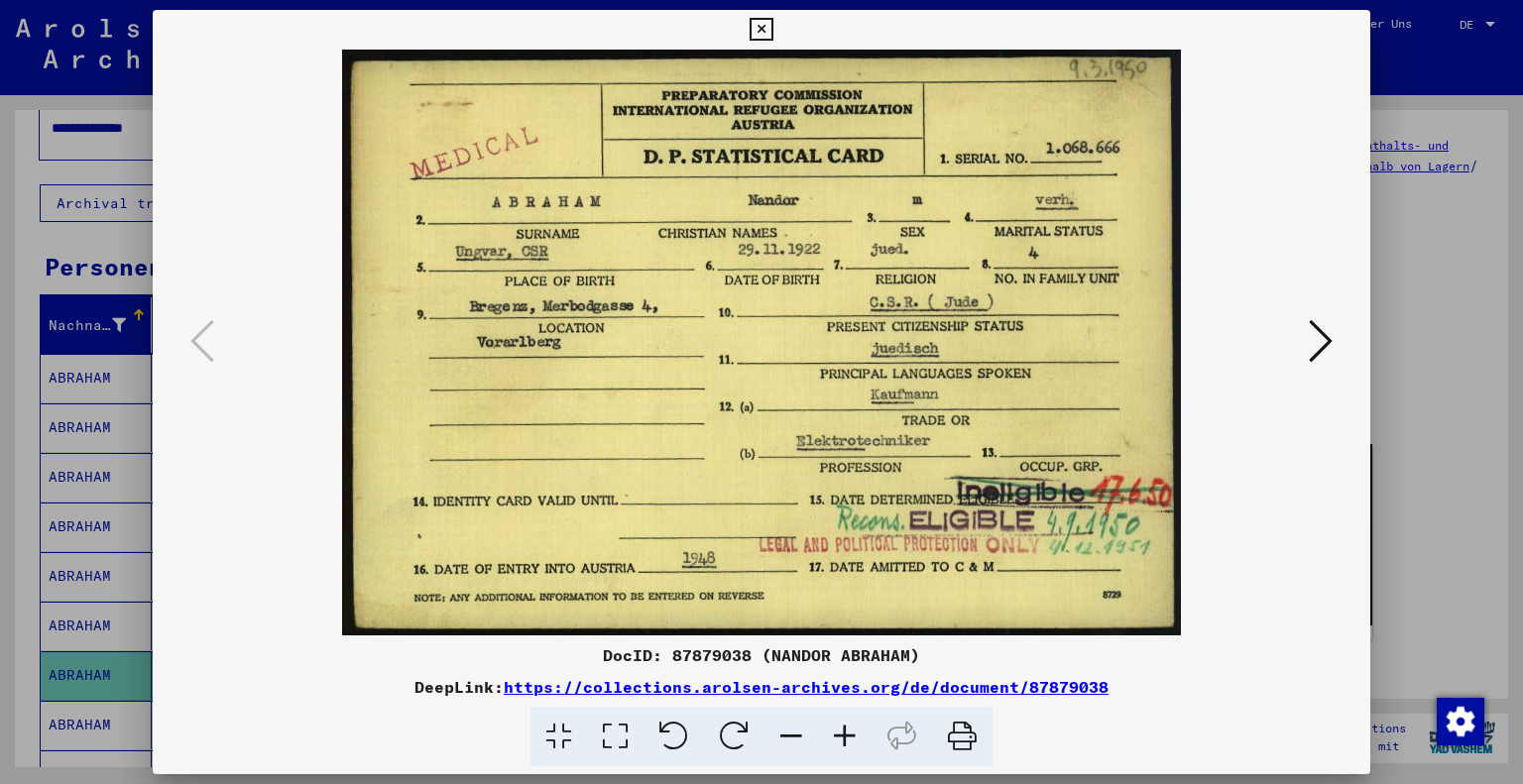 click at bounding box center (1321, 341) 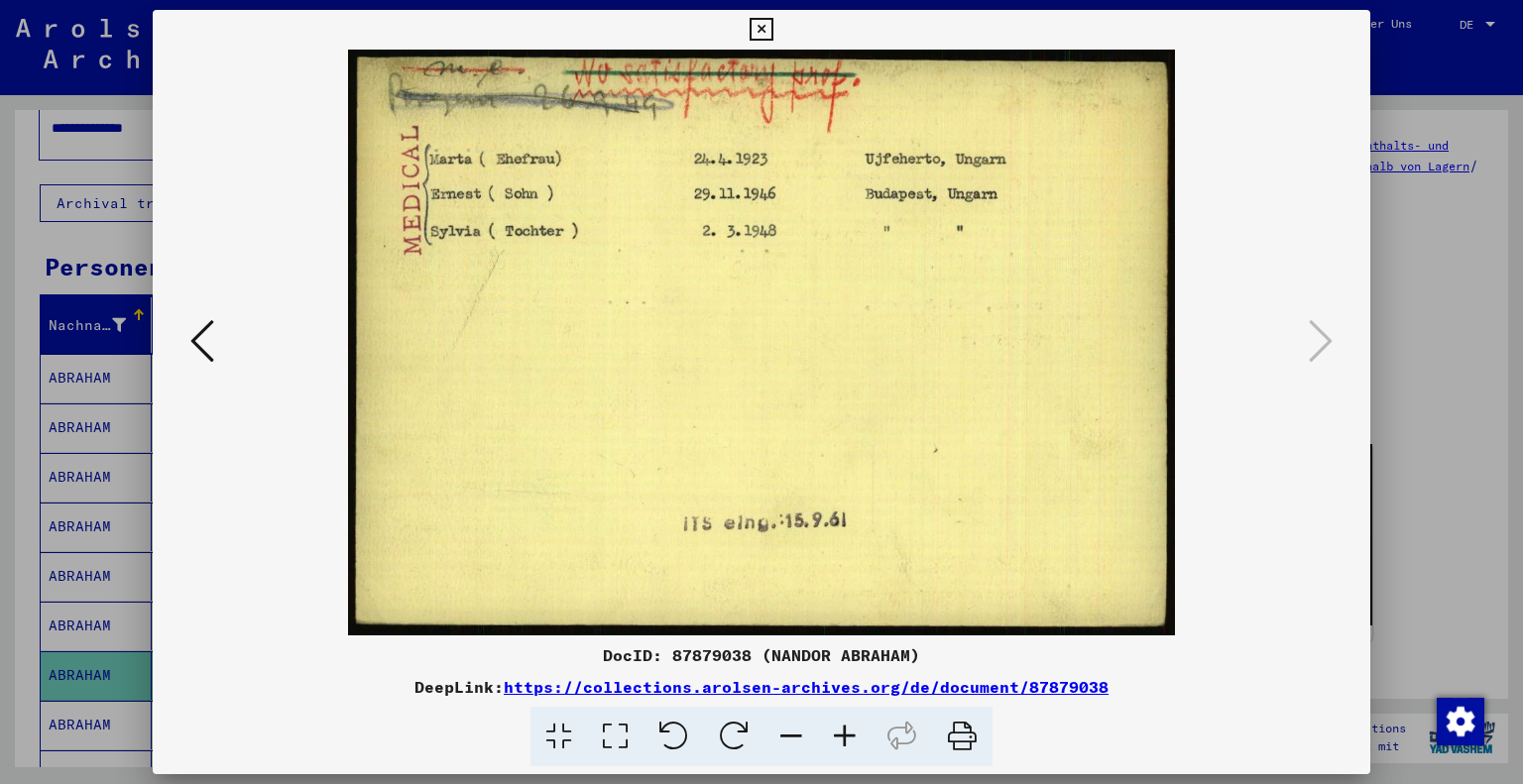 click at bounding box center [761, 30] 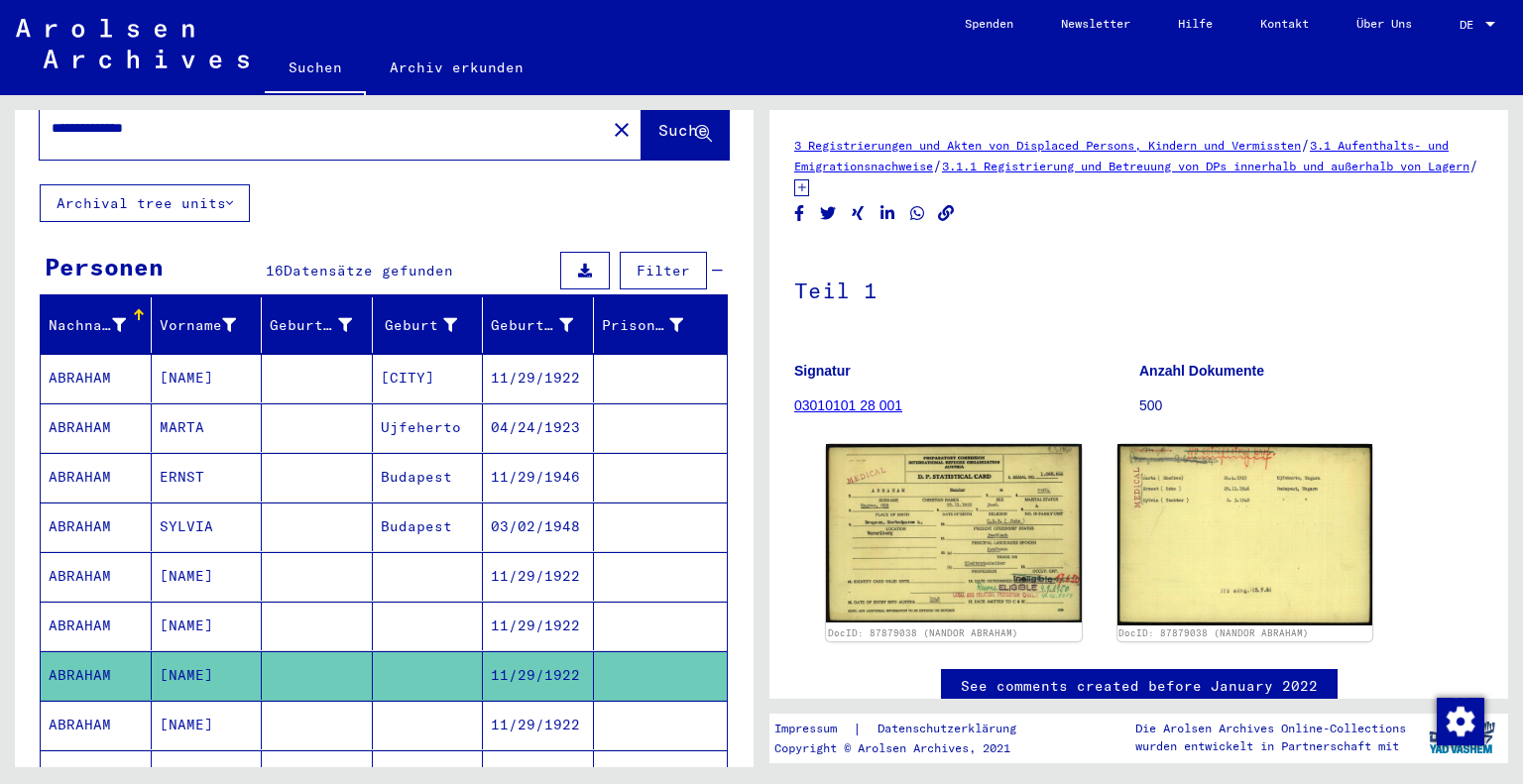 click on "ABRAHAM" at bounding box center (96, 675) 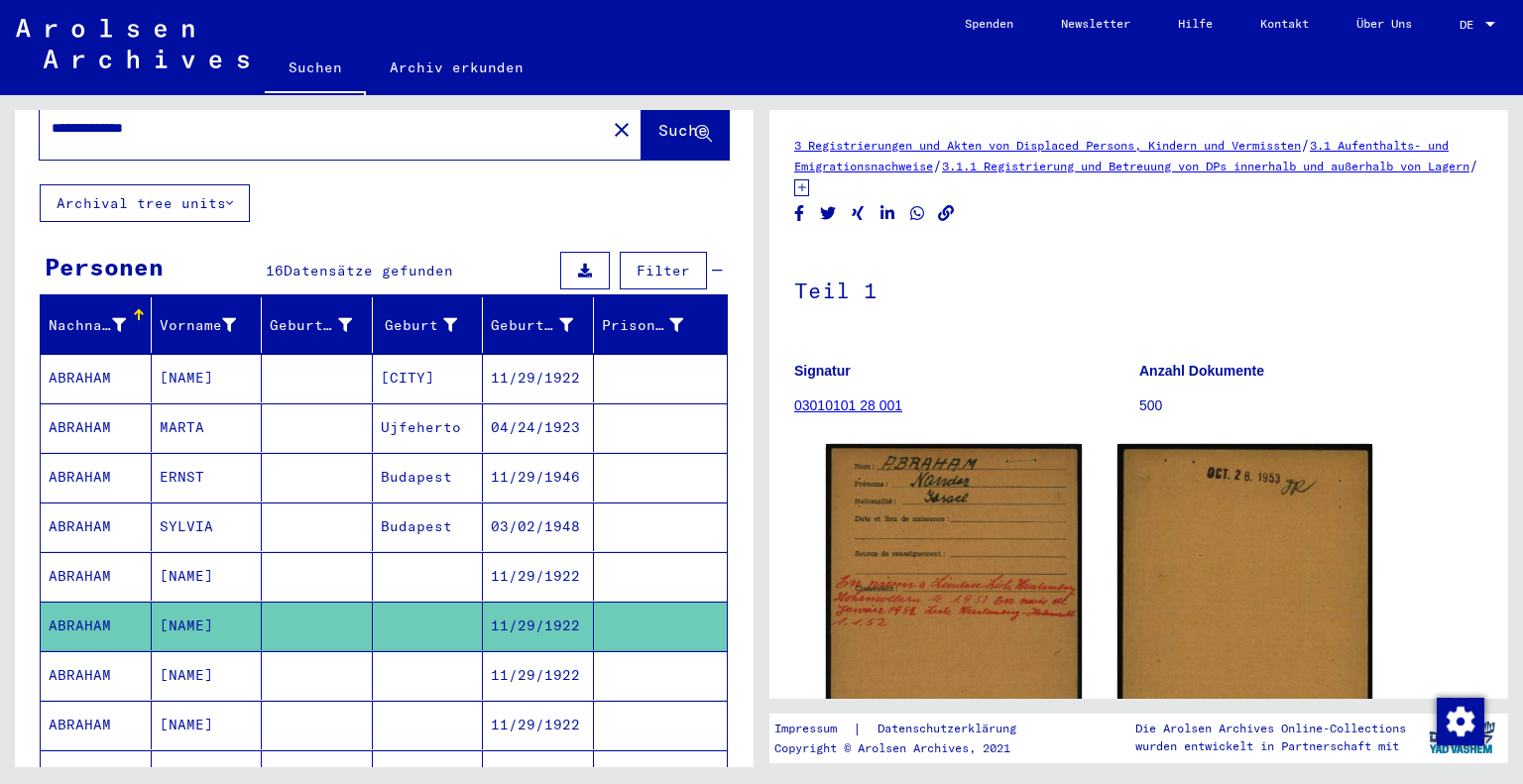 click on "ABRAHAM" at bounding box center (96, 625) 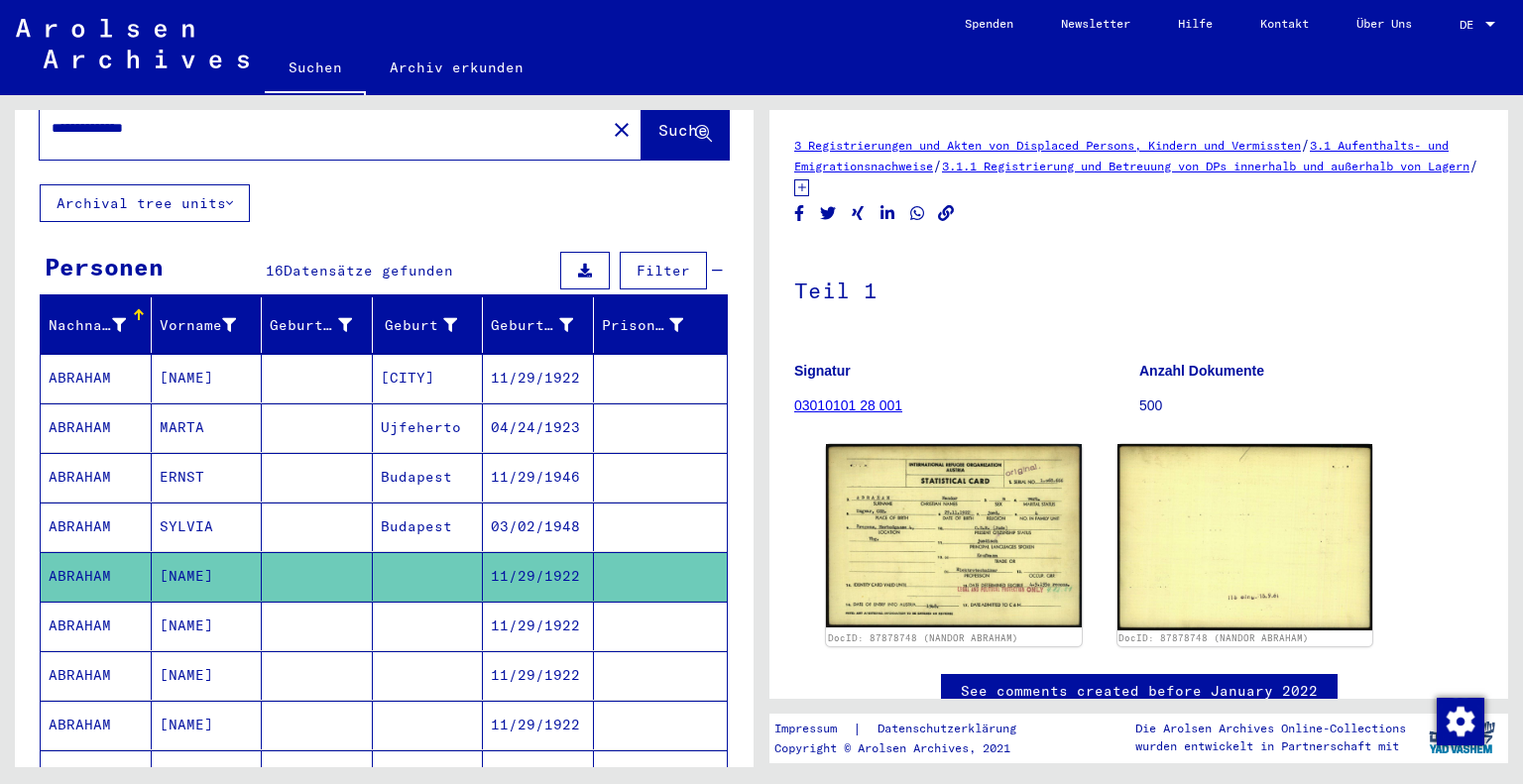 click on "DocID: 87878748 (NANDOR ABRAHAM) DocID: 87878748 (NANDOR ABRAHAM)" 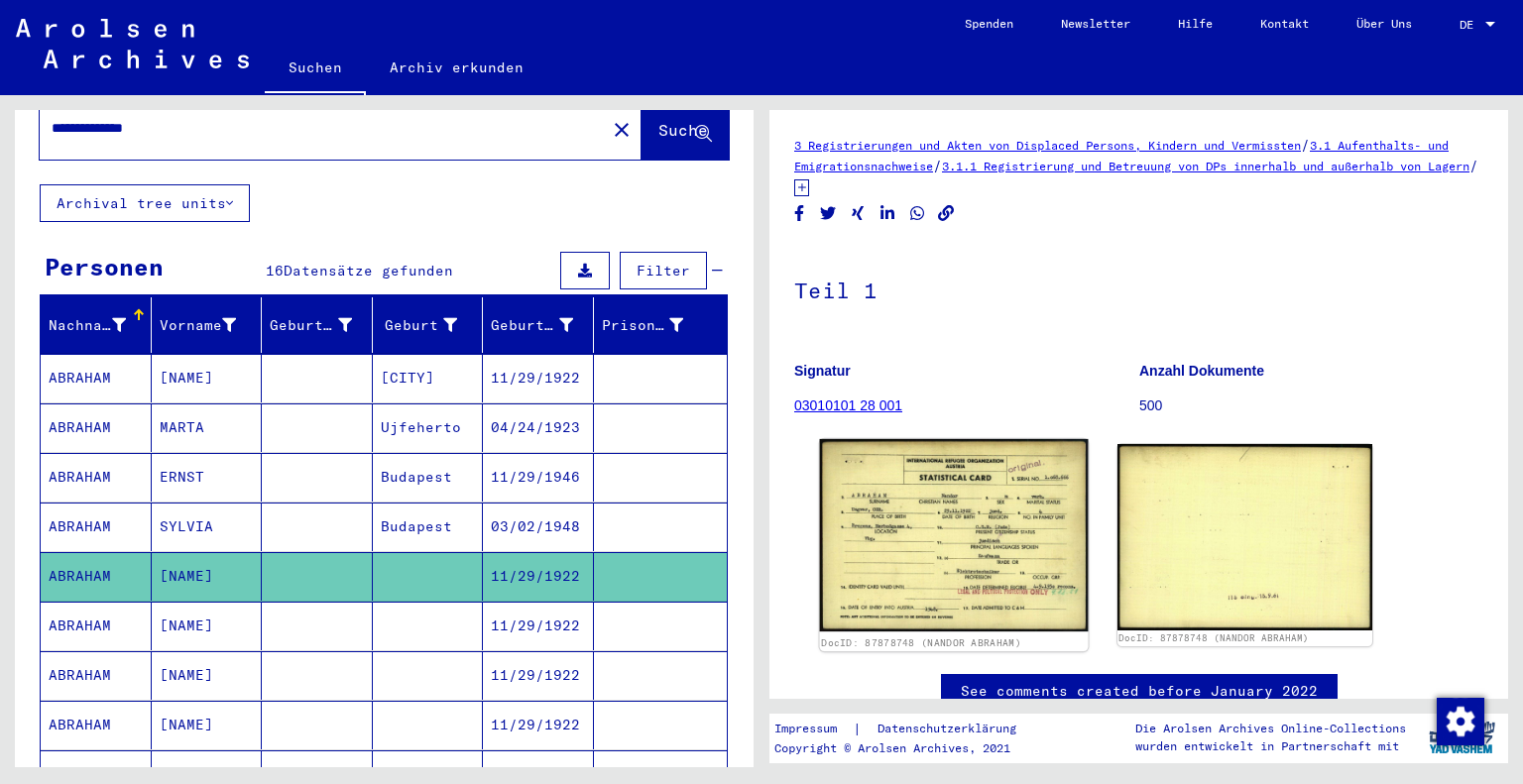 click 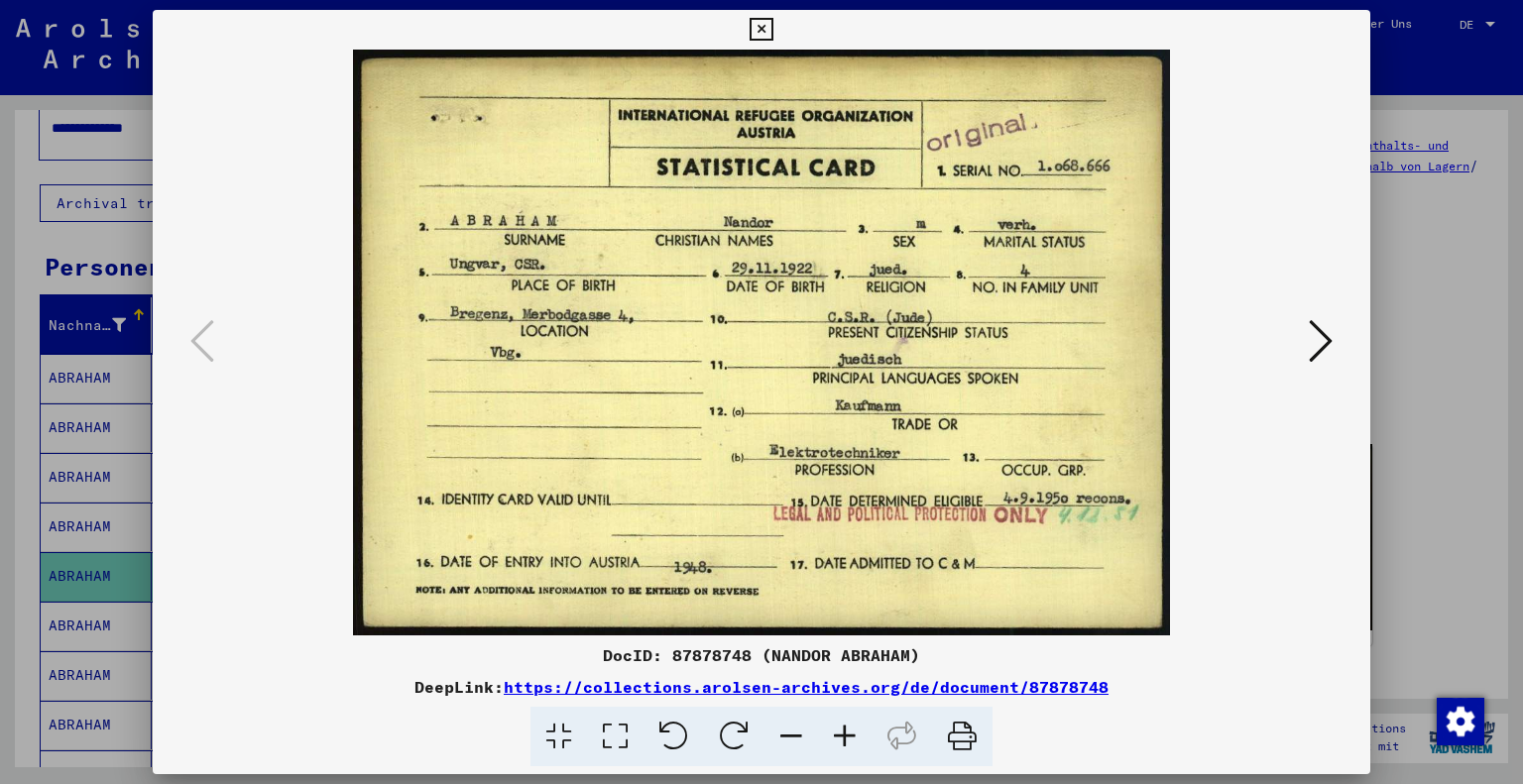 click at bounding box center (1321, 341) 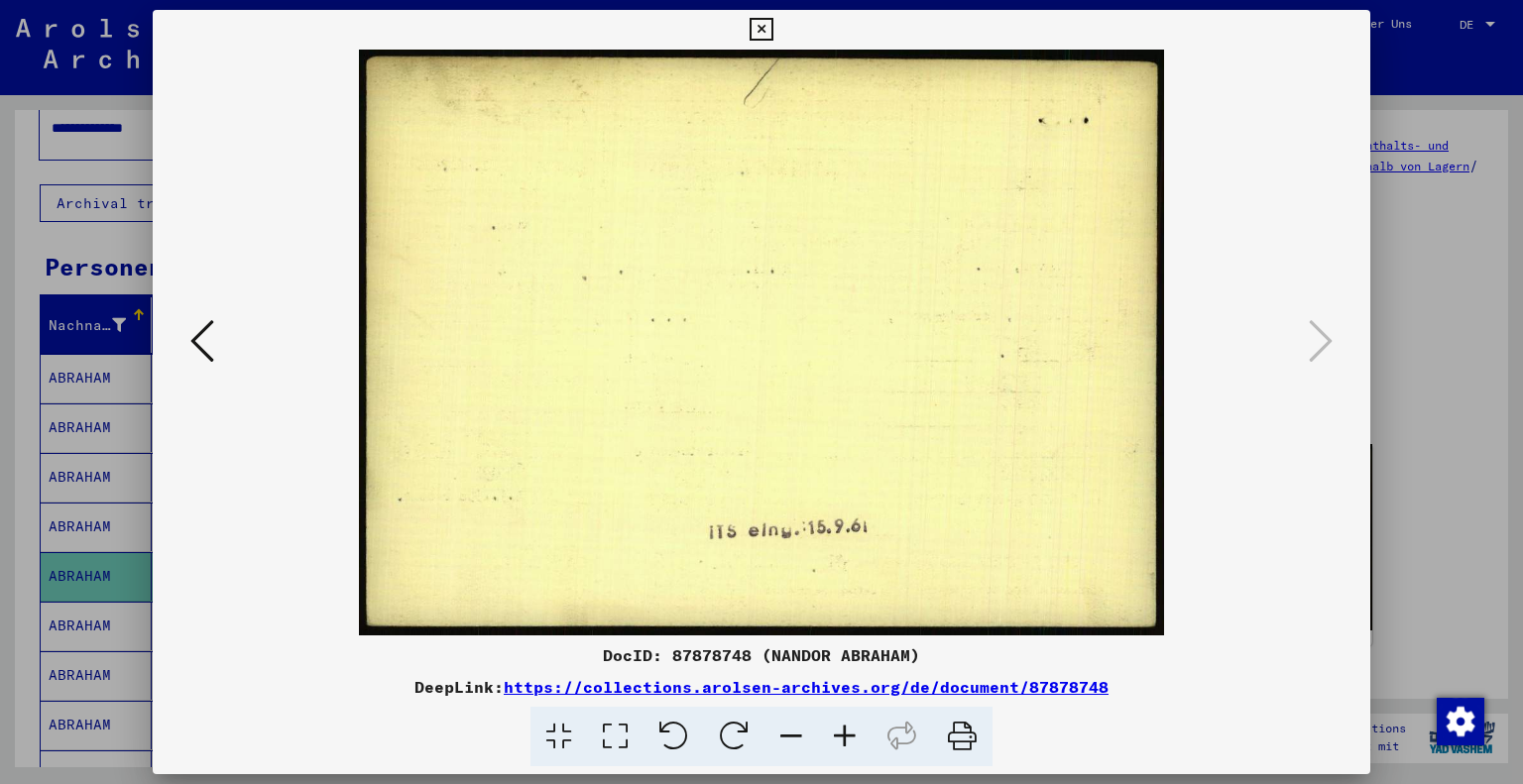 click at bounding box center [761, 30] 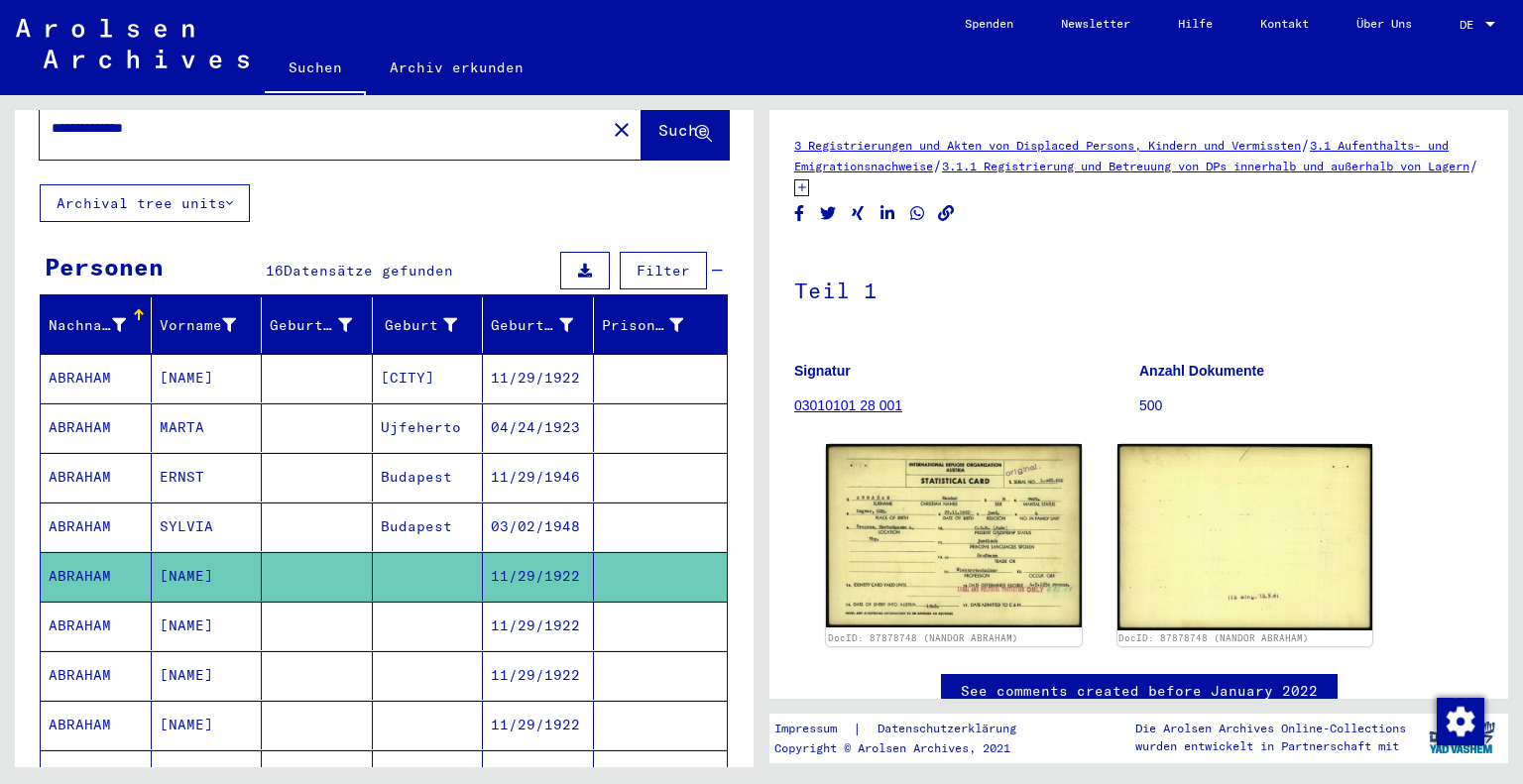 click on "ABRAHAM" at bounding box center [96, 675] 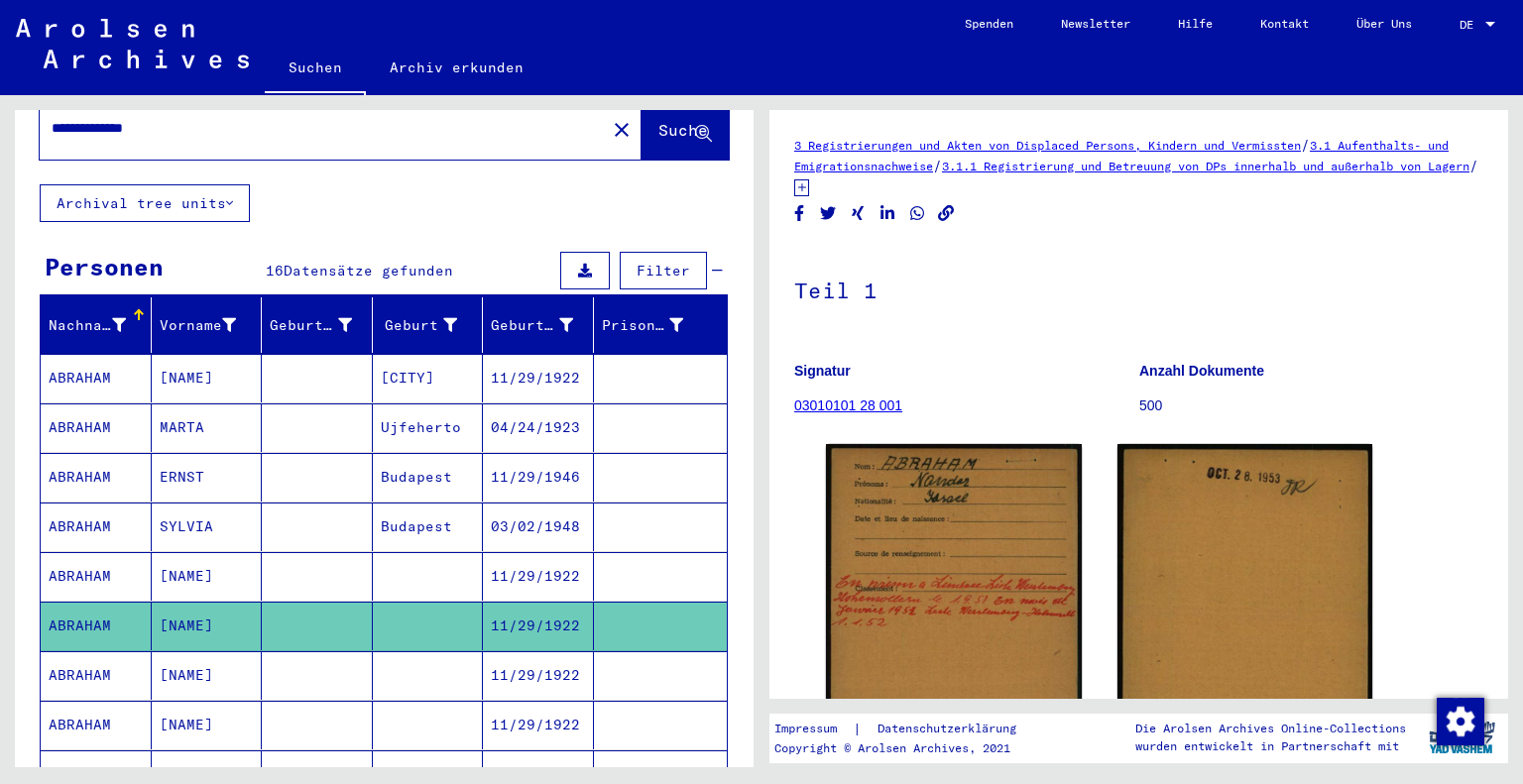 click on "ABRAHAM" at bounding box center (96, 725) 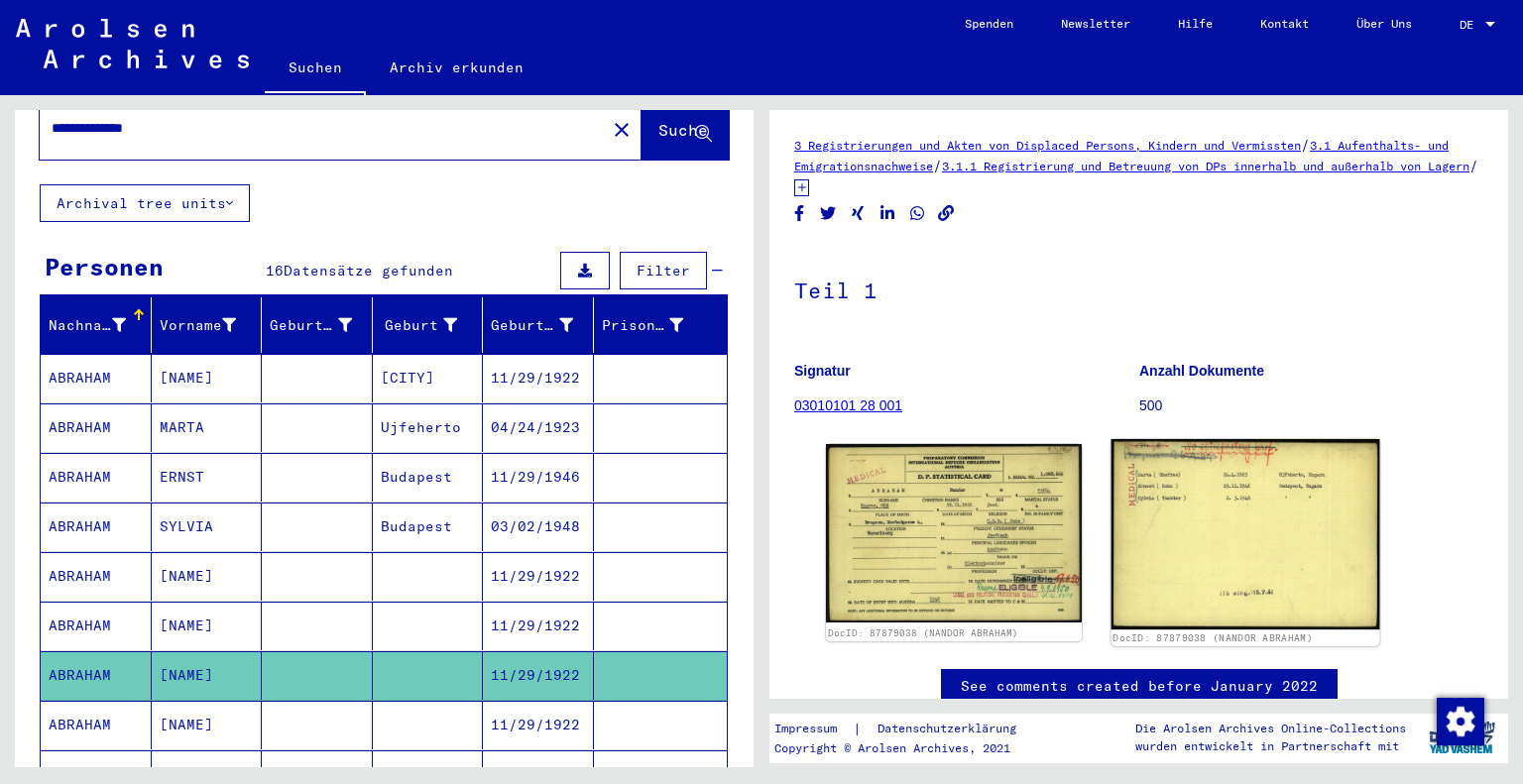 click 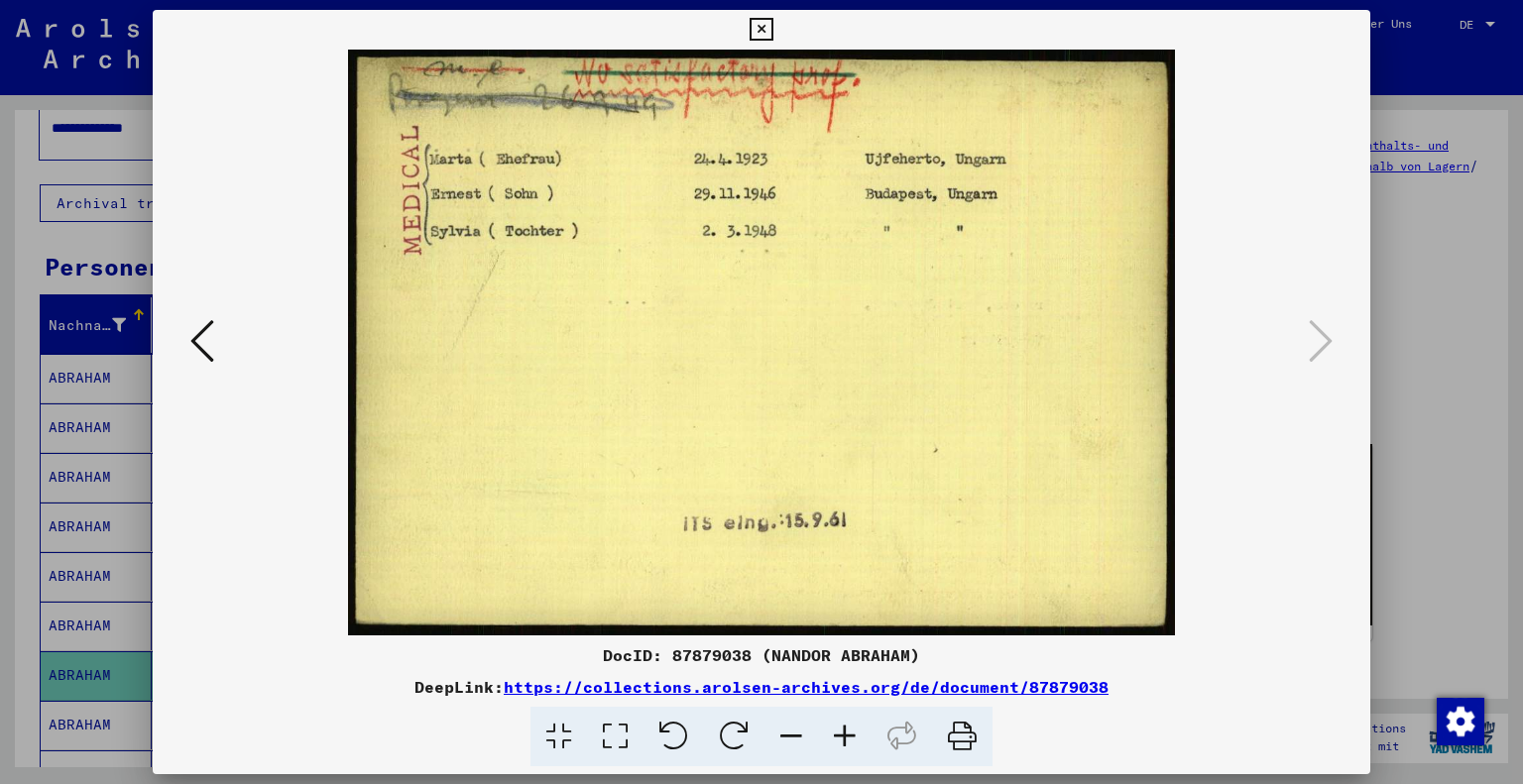 click at bounding box center [202, 342] 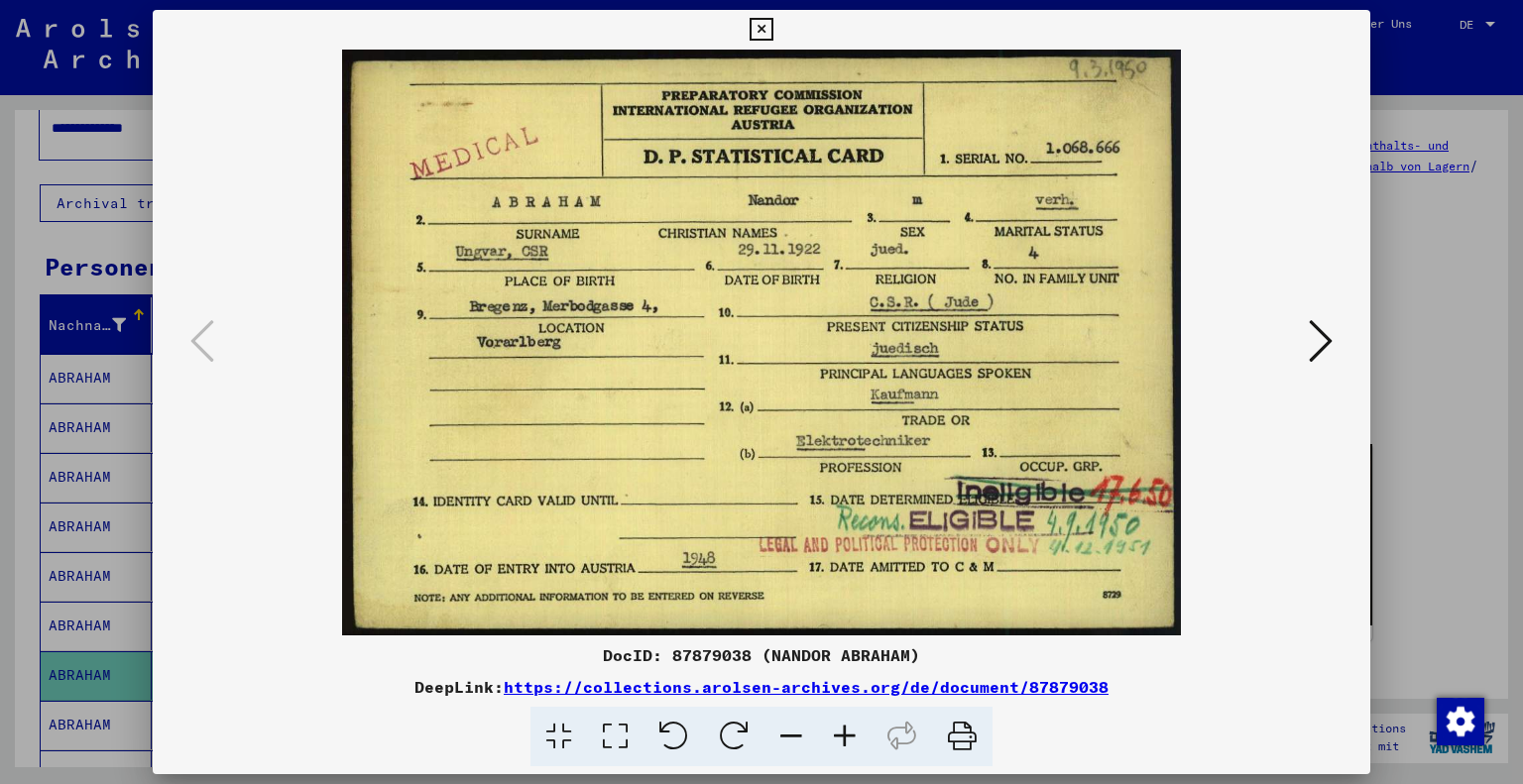click at bounding box center [761, 30] 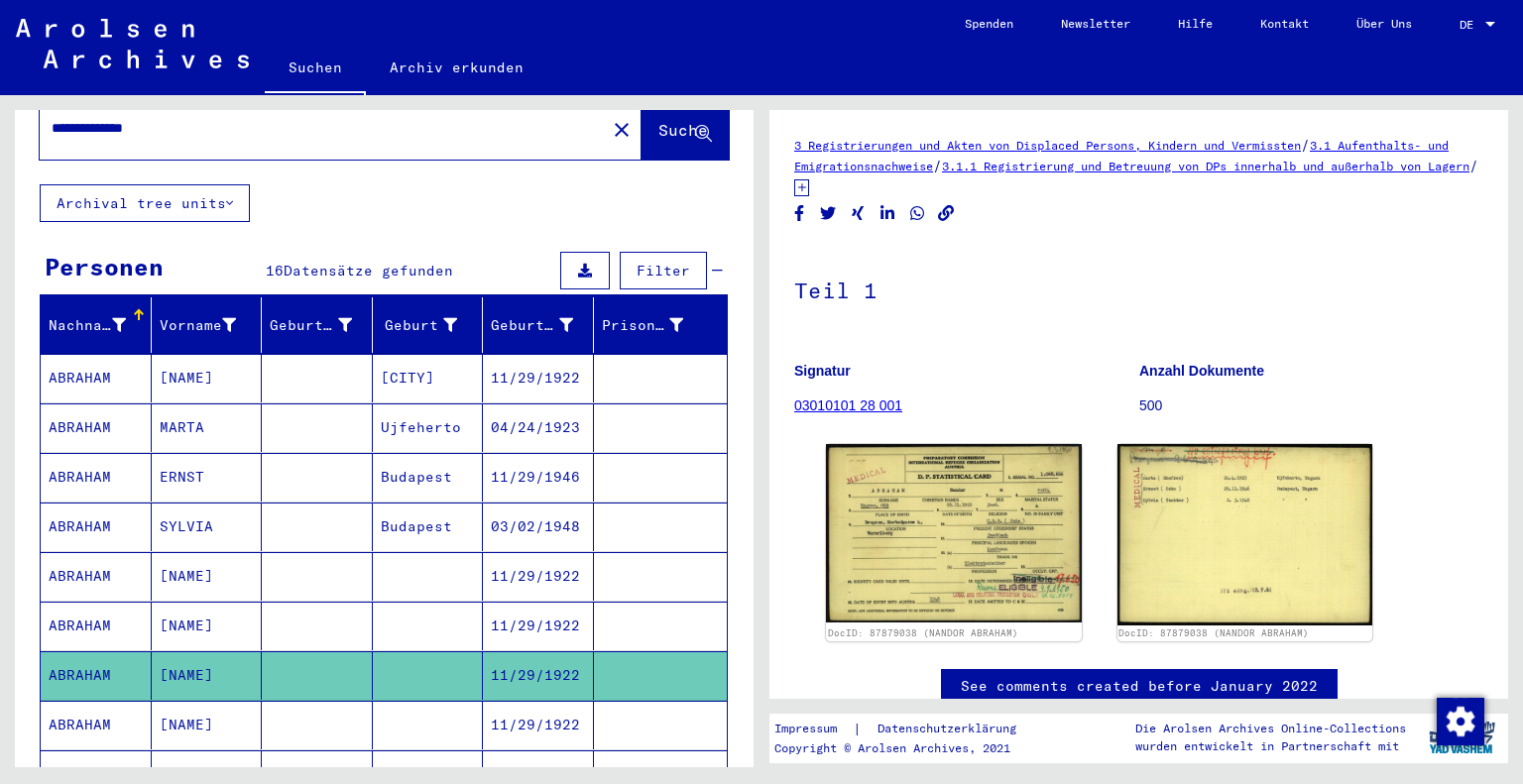 click on "ABRAHAM" at bounding box center (96, 675) 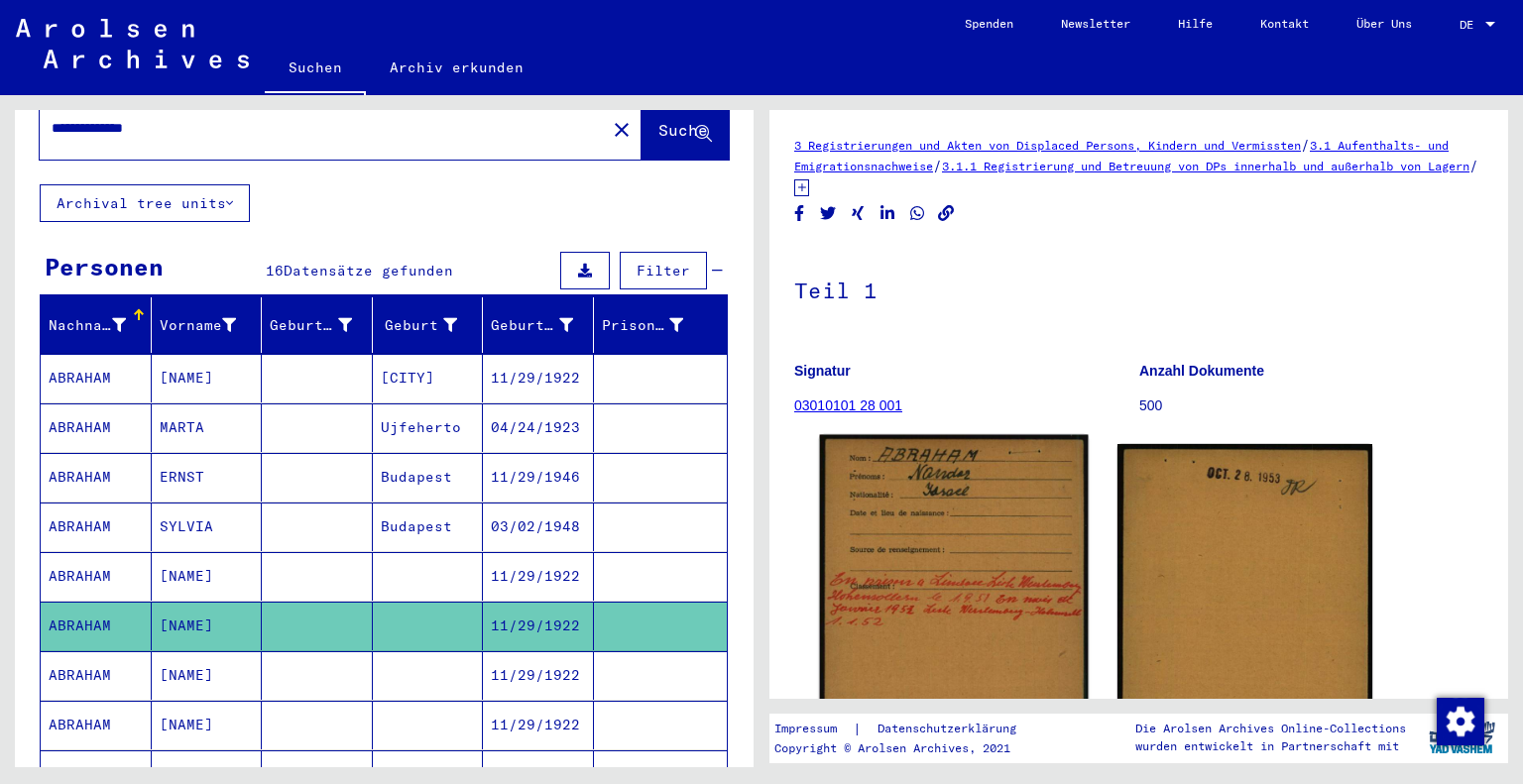 click 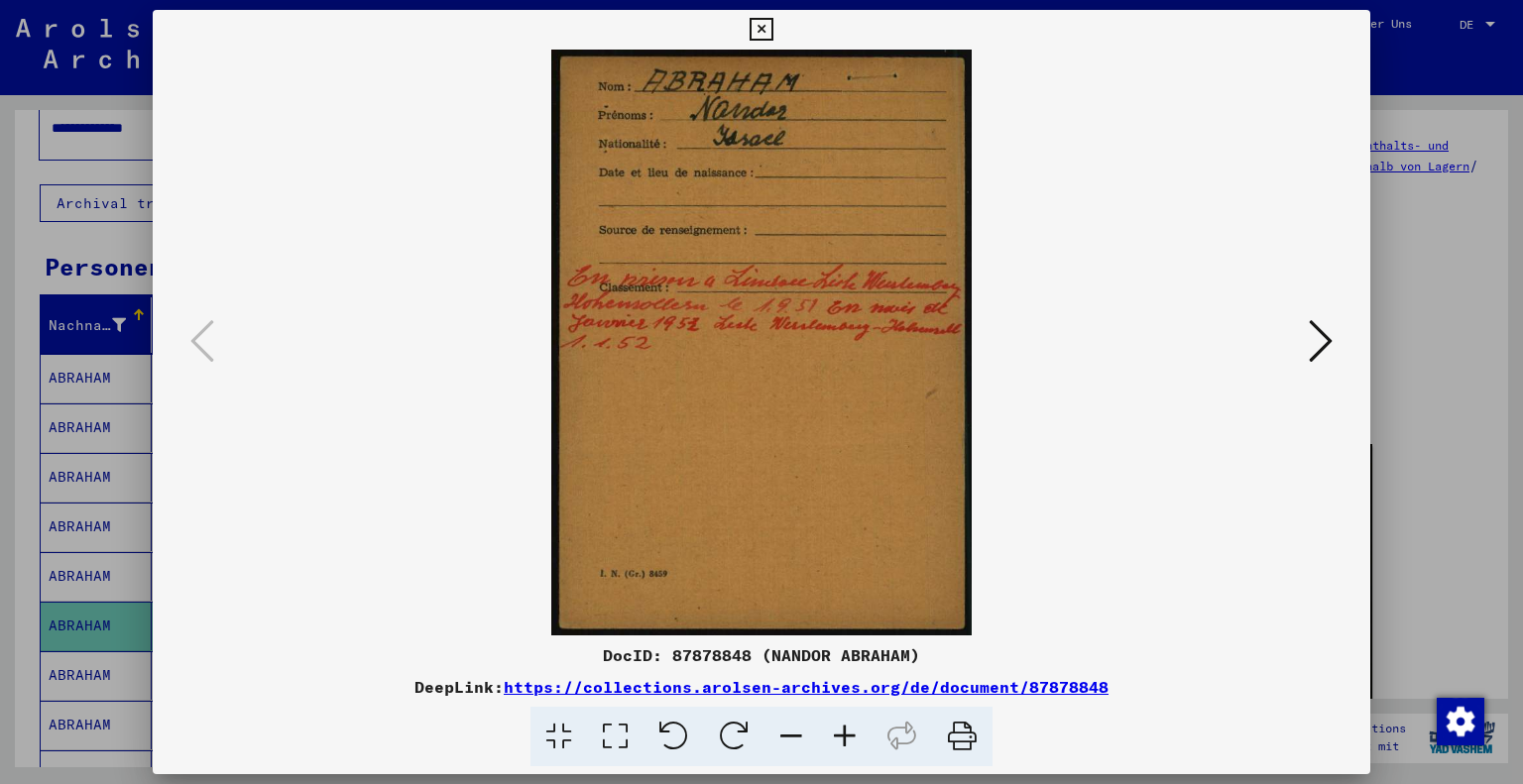 click at bounding box center (845, 736) 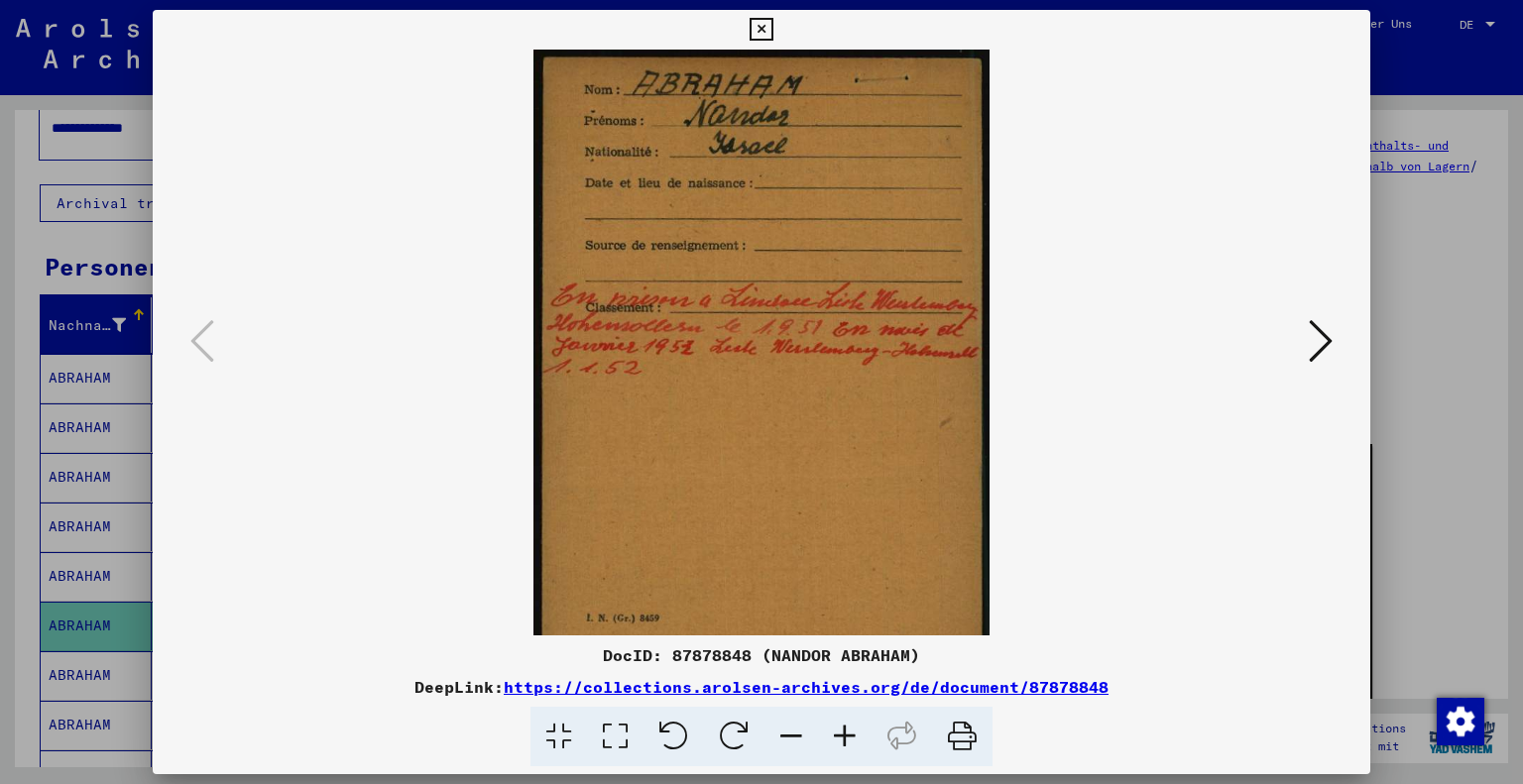 click at bounding box center [845, 736] 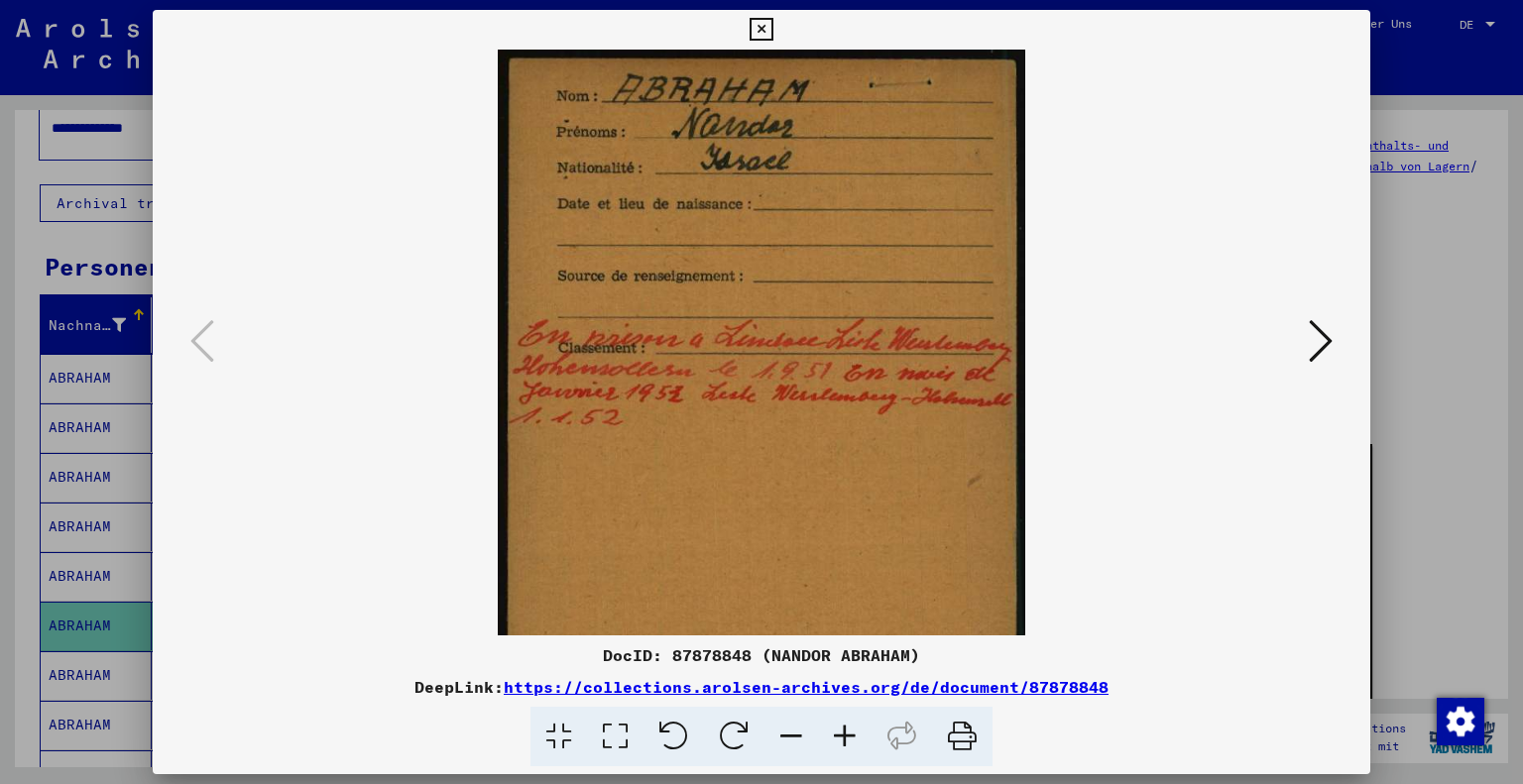 click at bounding box center [845, 736] 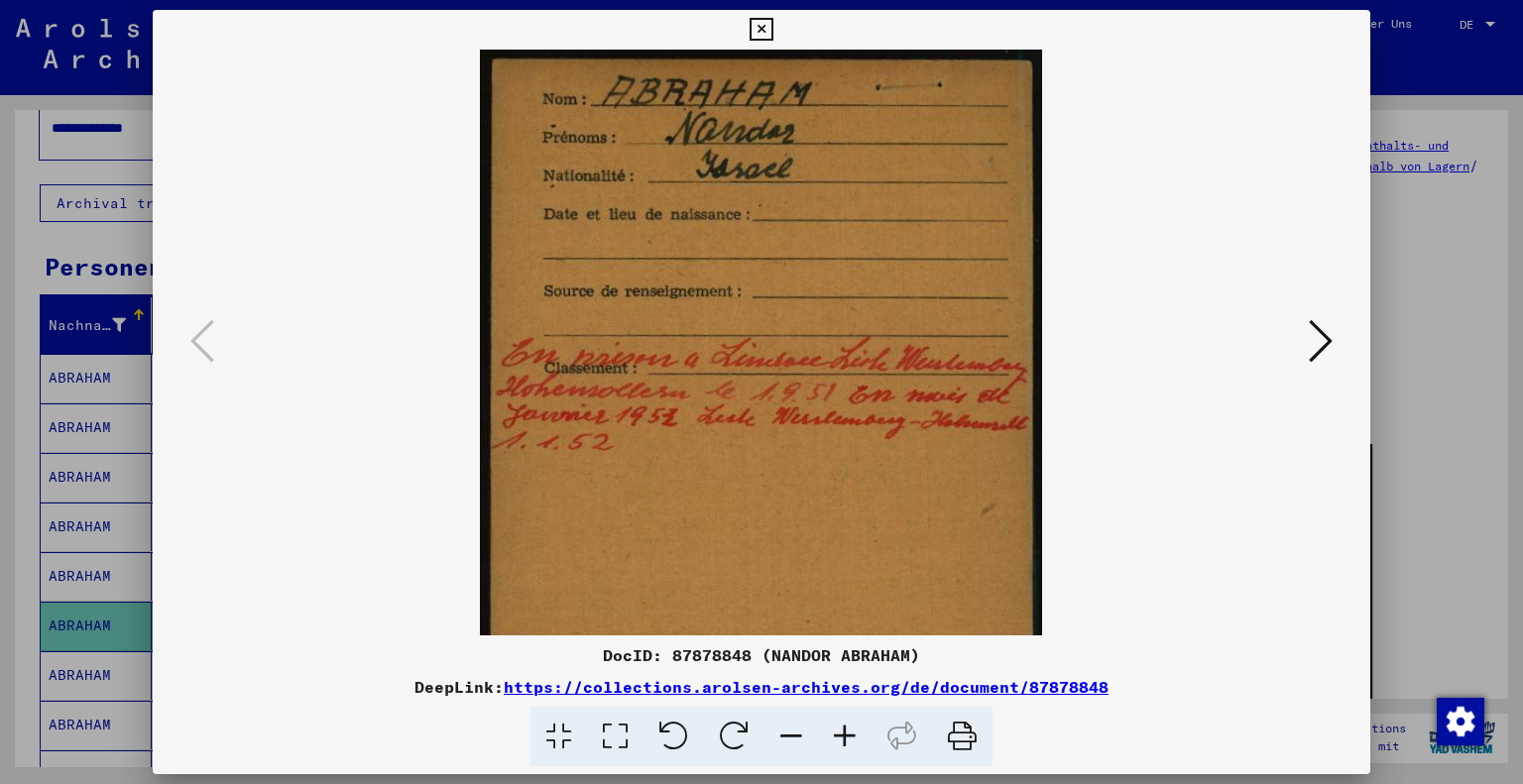 click at bounding box center (1321, 341) 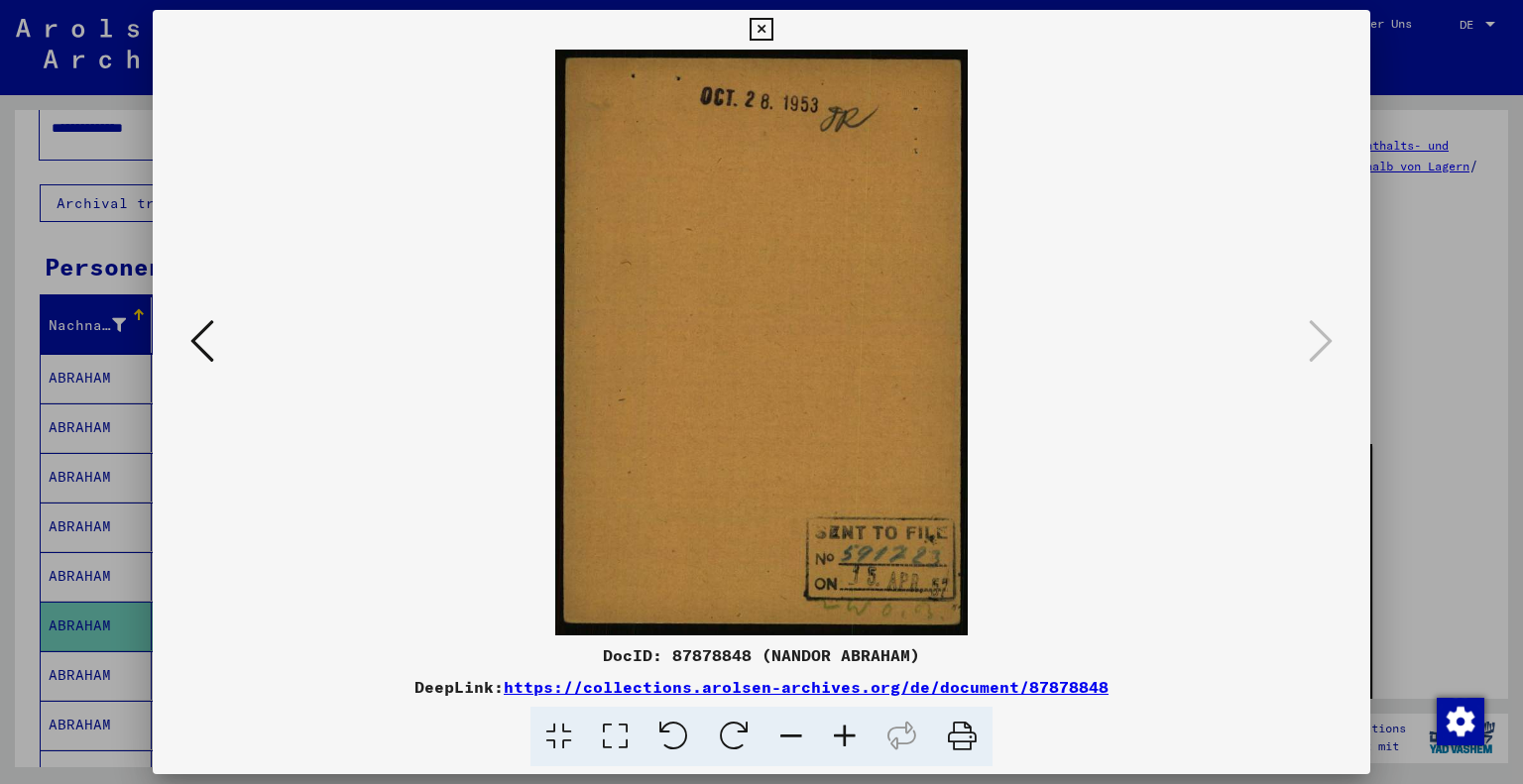 click at bounding box center [761, 30] 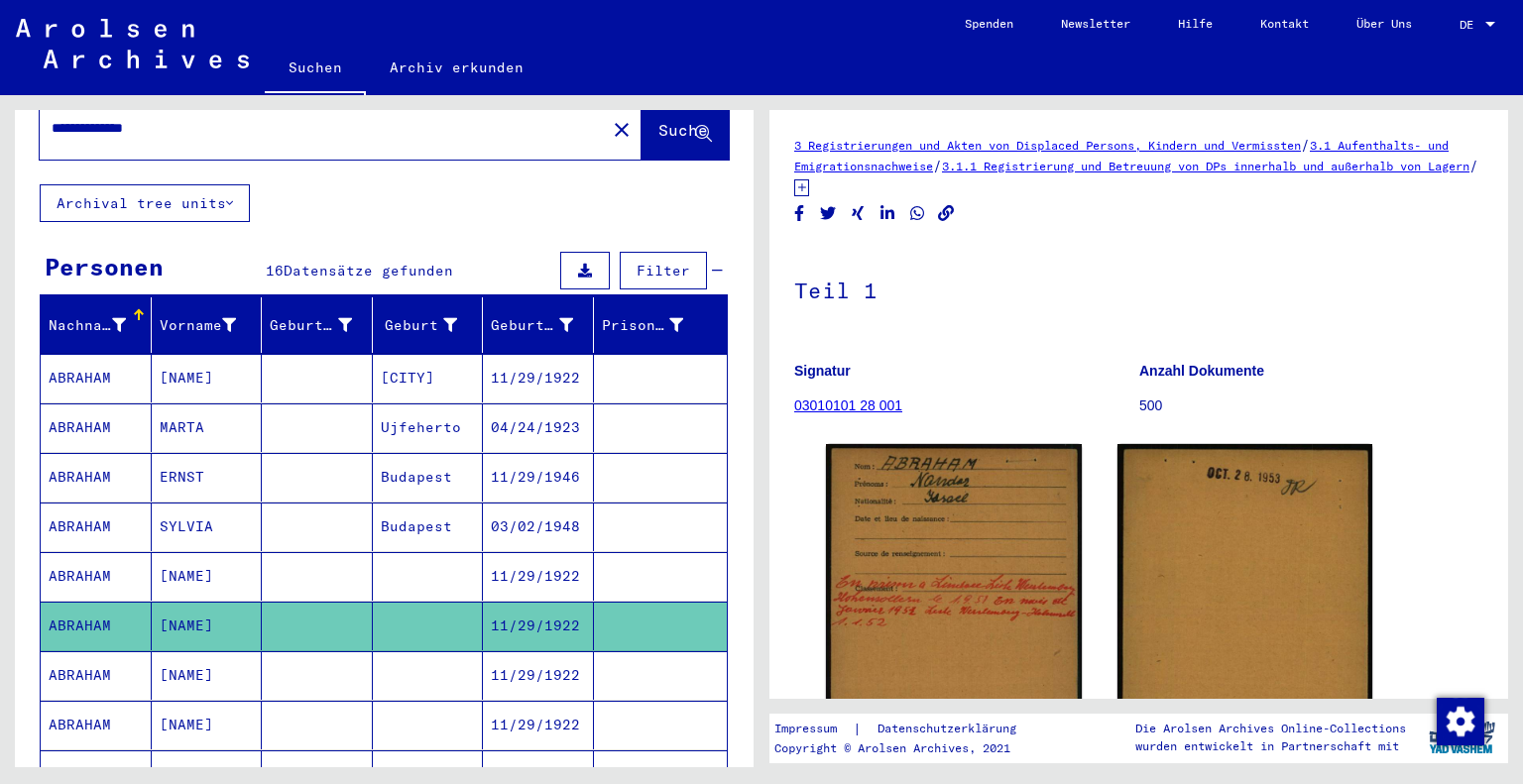 click on "ABRAHAM" at bounding box center (96, 625) 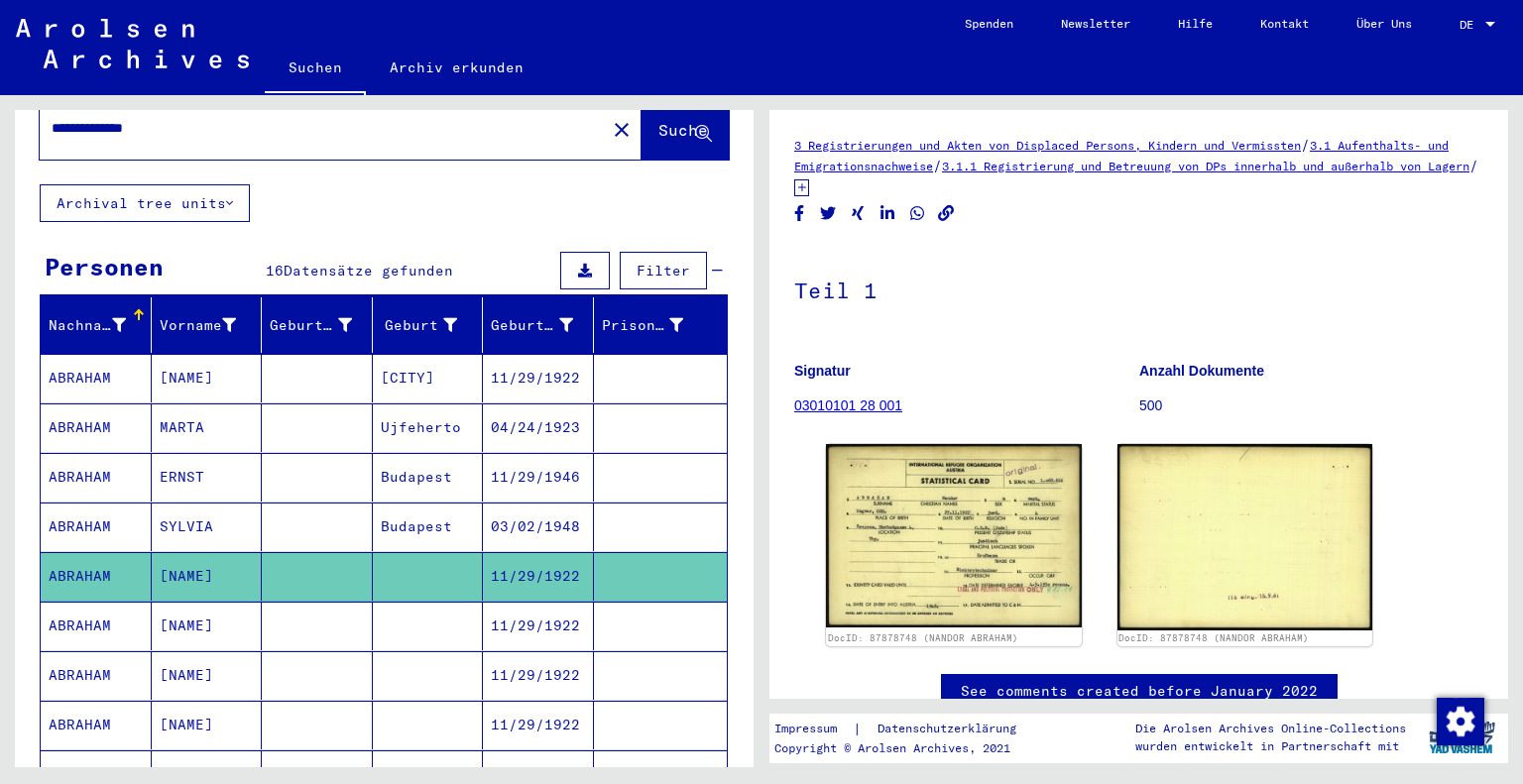 click on "ABRAHAM" at bounding box center (96, 675) 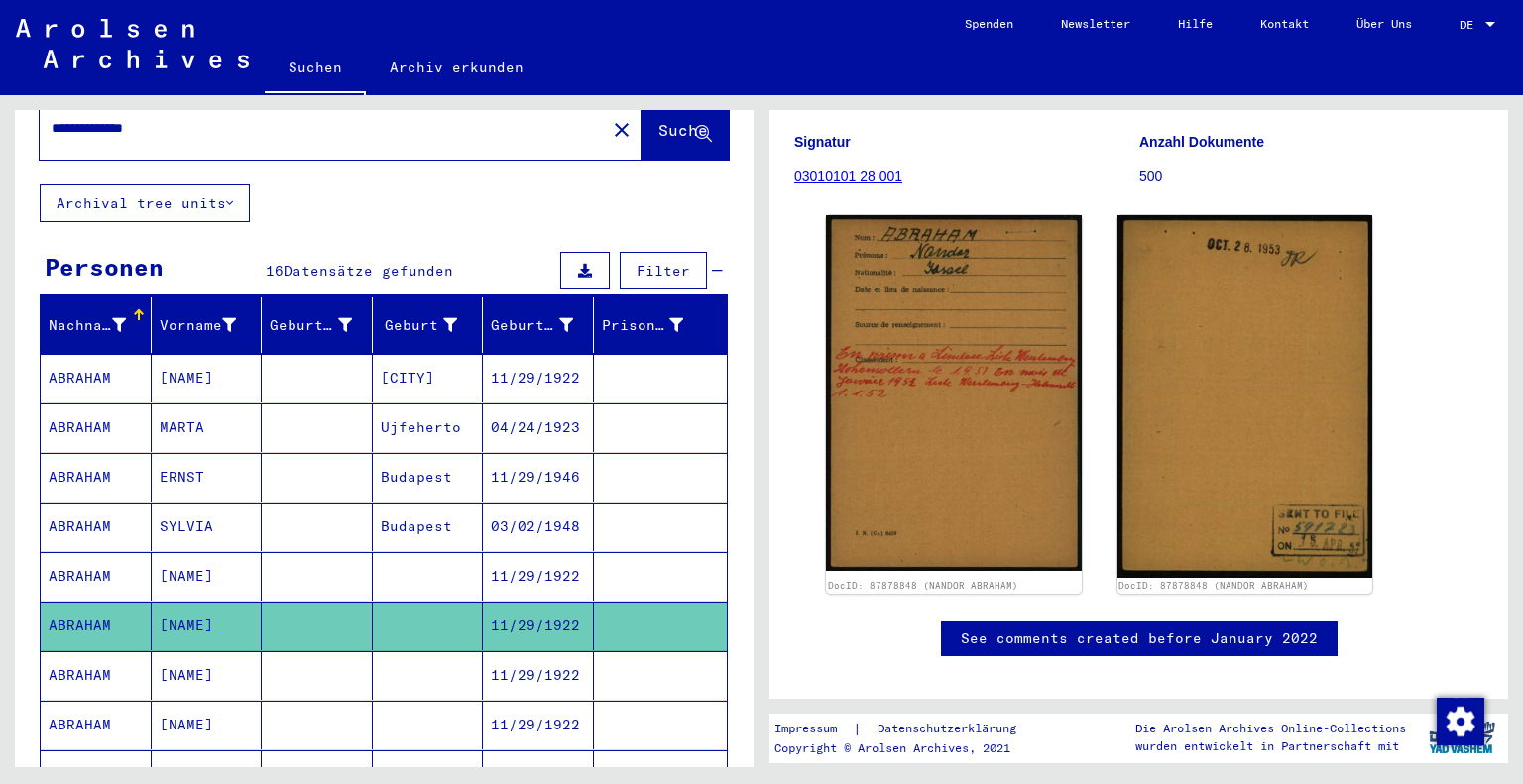 scroll, scrollTop: 274, scrollLeft: 0, axis: vertical 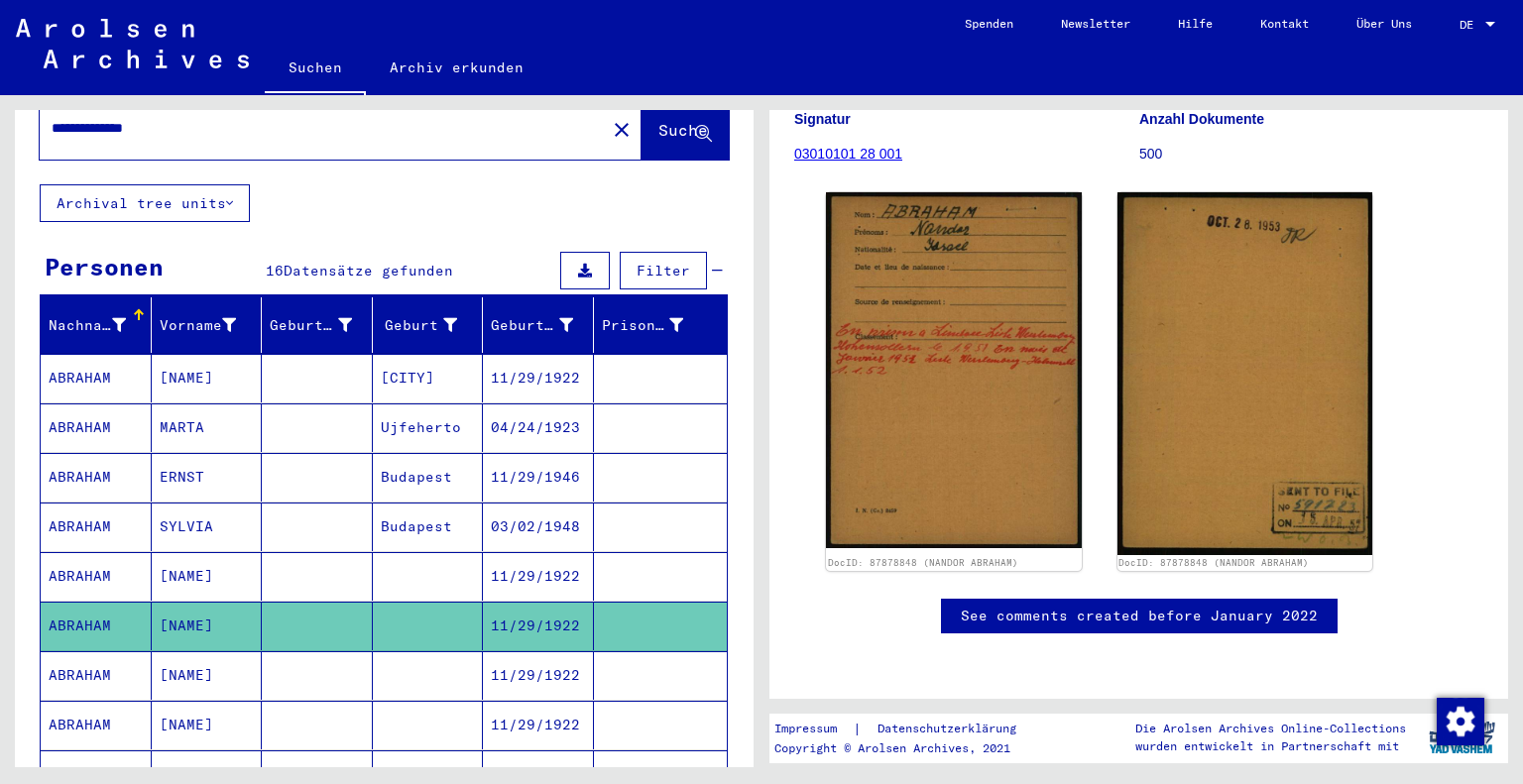 click on "ABRAHAM" at bounding box center [96, 725] 